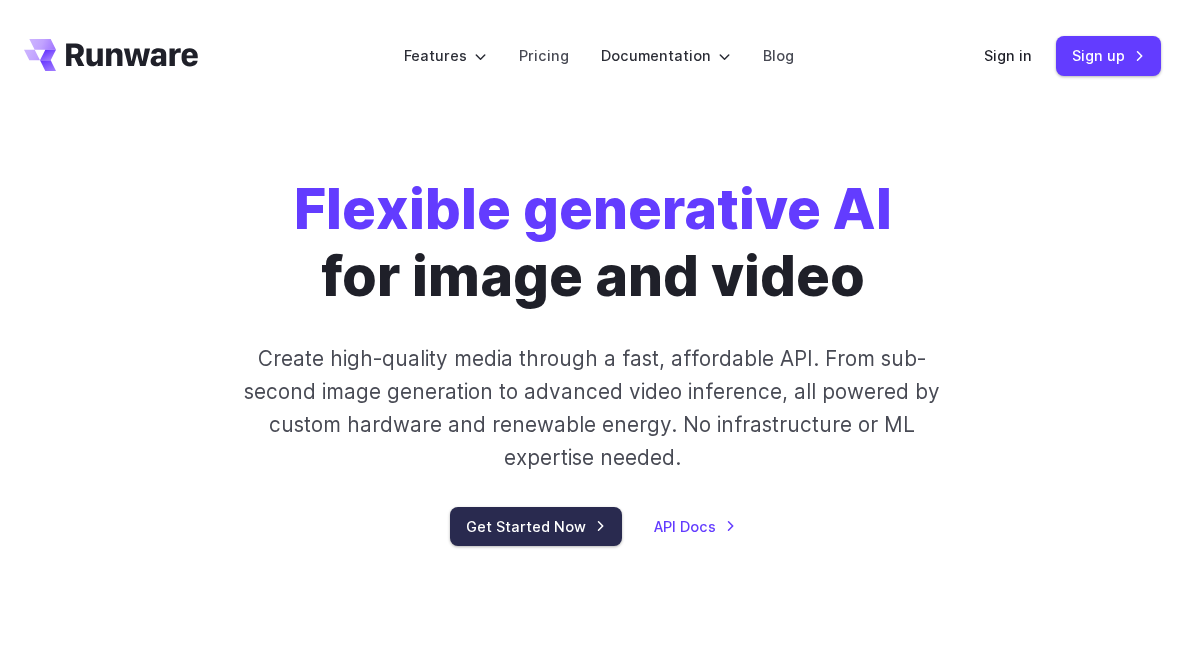 scroll, scrollTop: 0, scrollLeft: 0, axis: both 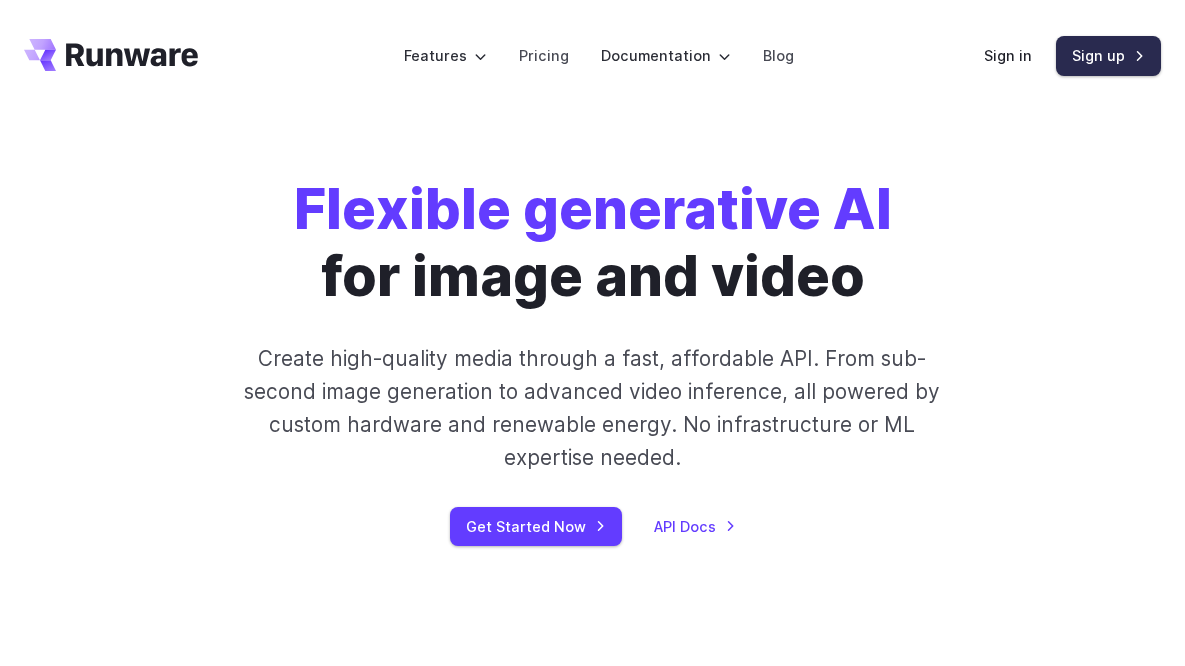 click on "Sign up" at bounding box center [1108, 55] 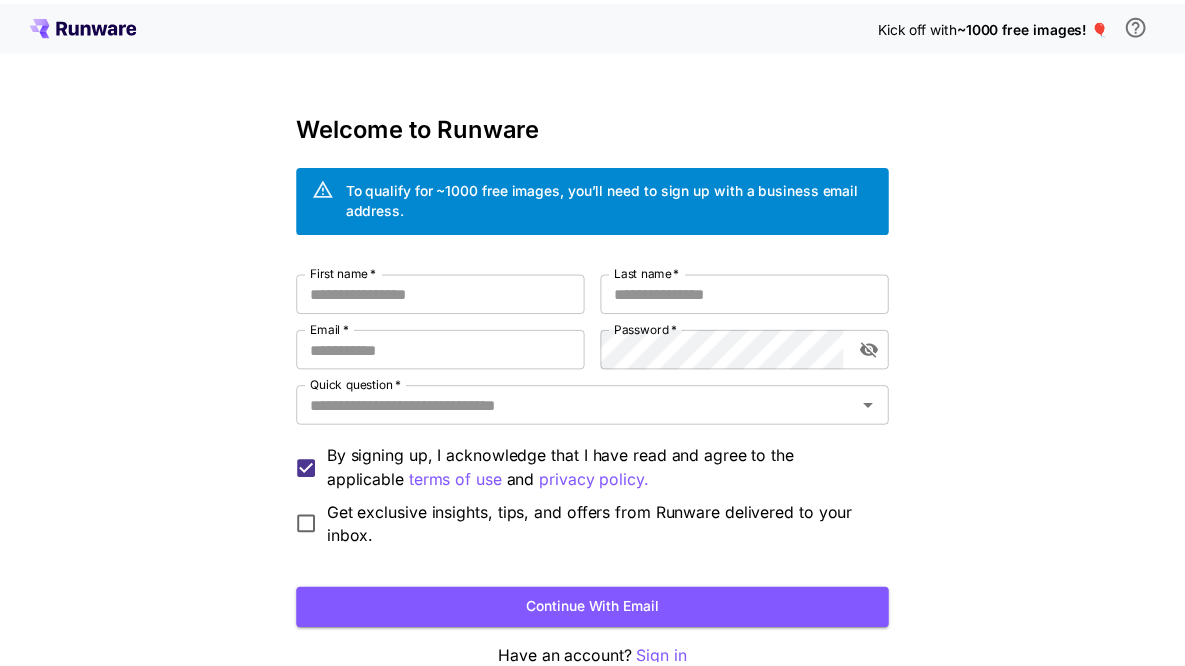 scroll, scrollTop: 0, scrollLeft: 0, axis: both 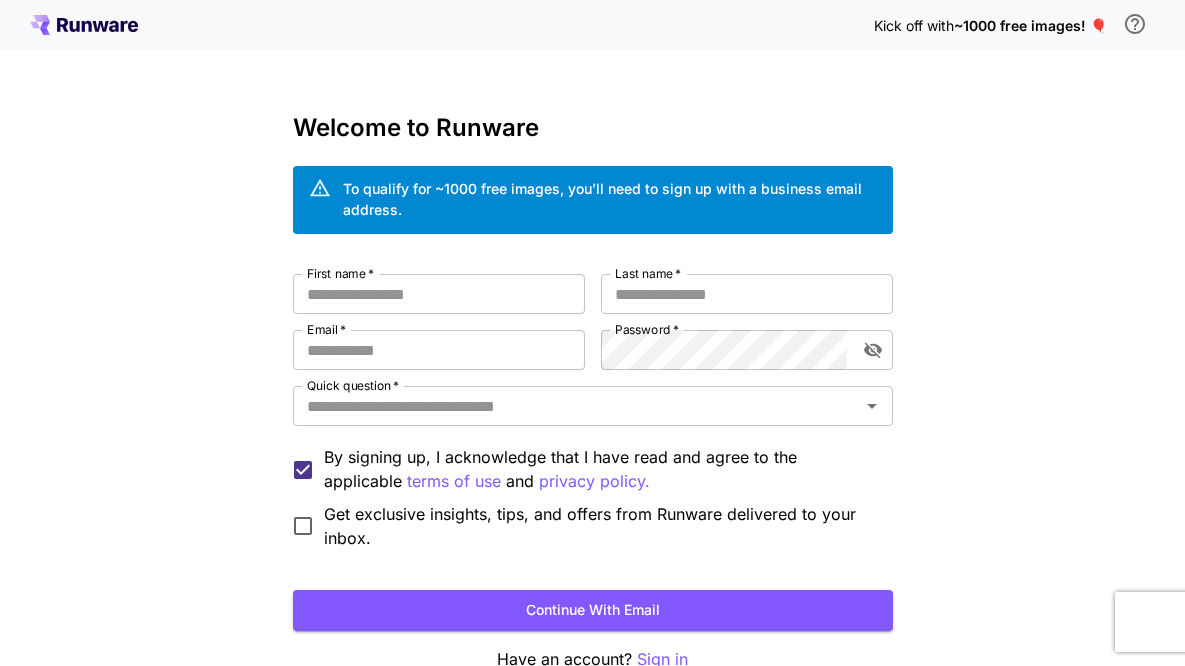 click on "Sign in" at bounding box center [662, 659] 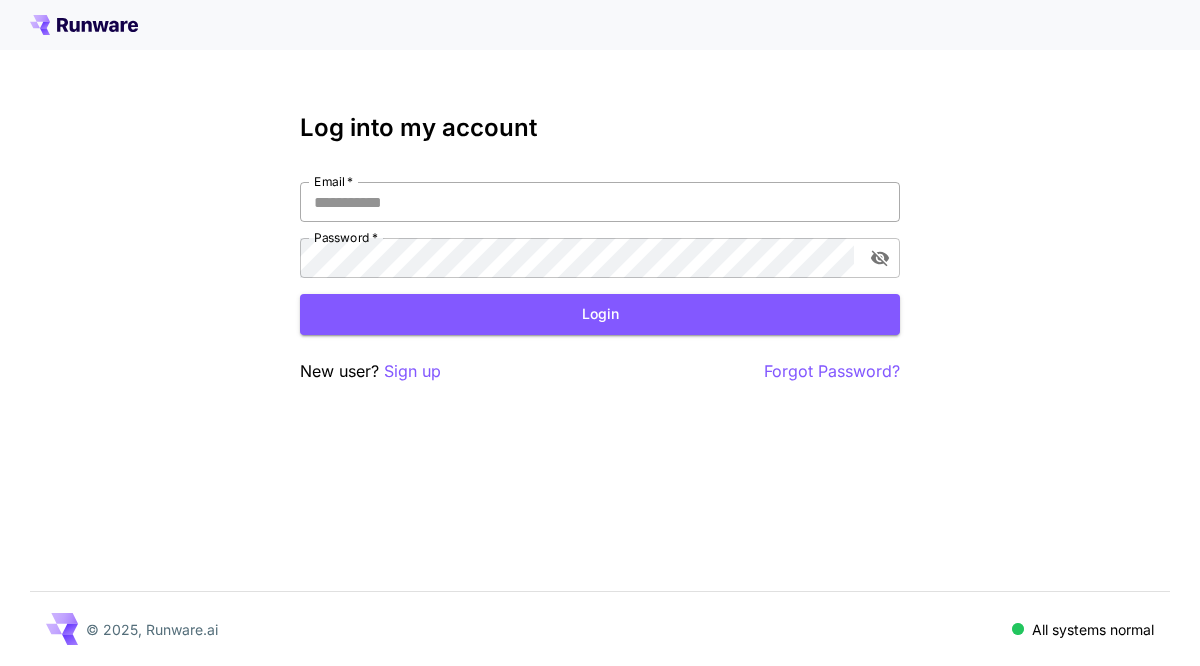 click on "Email   *" at bounding box center [600, 202] 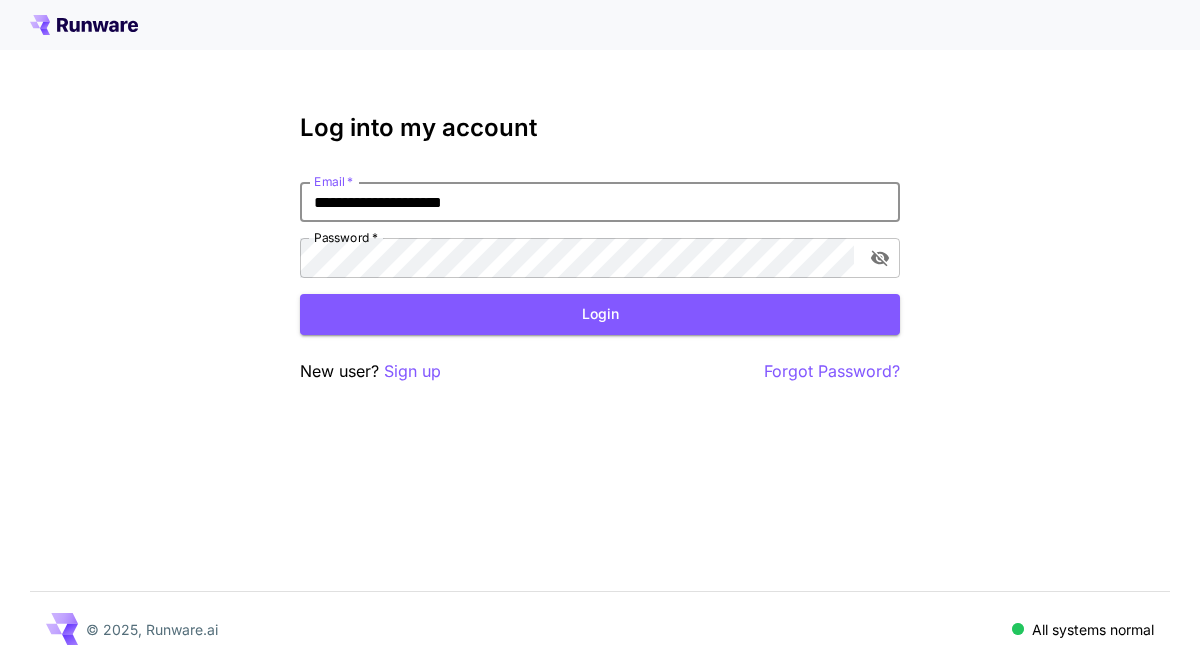 type on "**********" 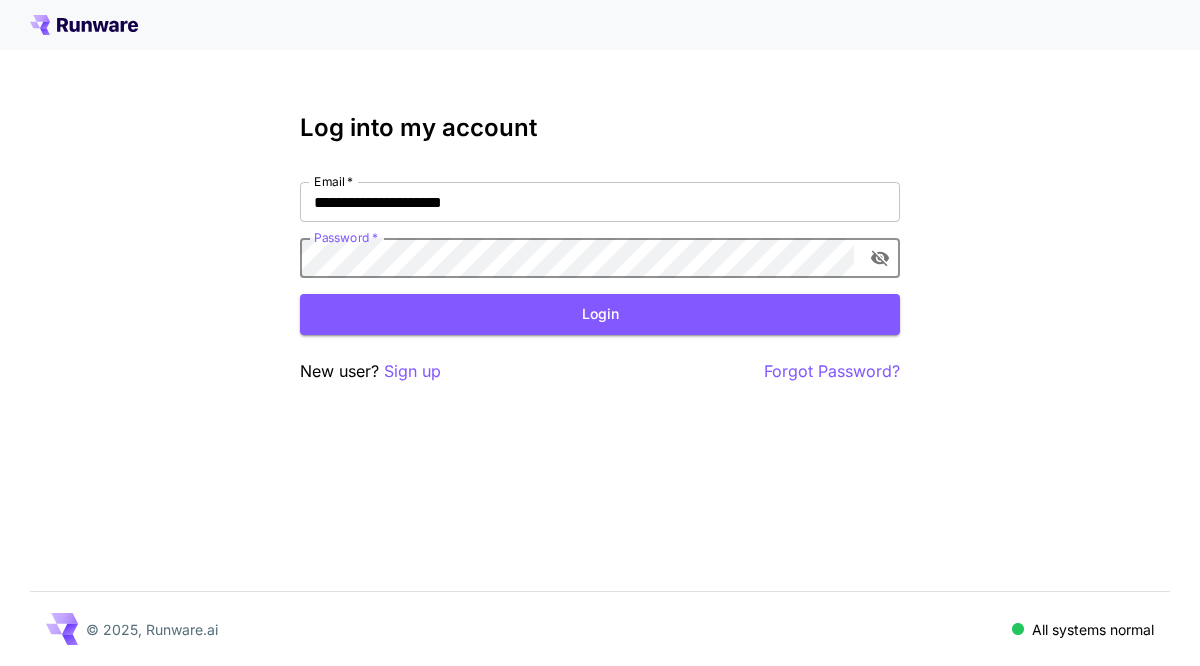 click 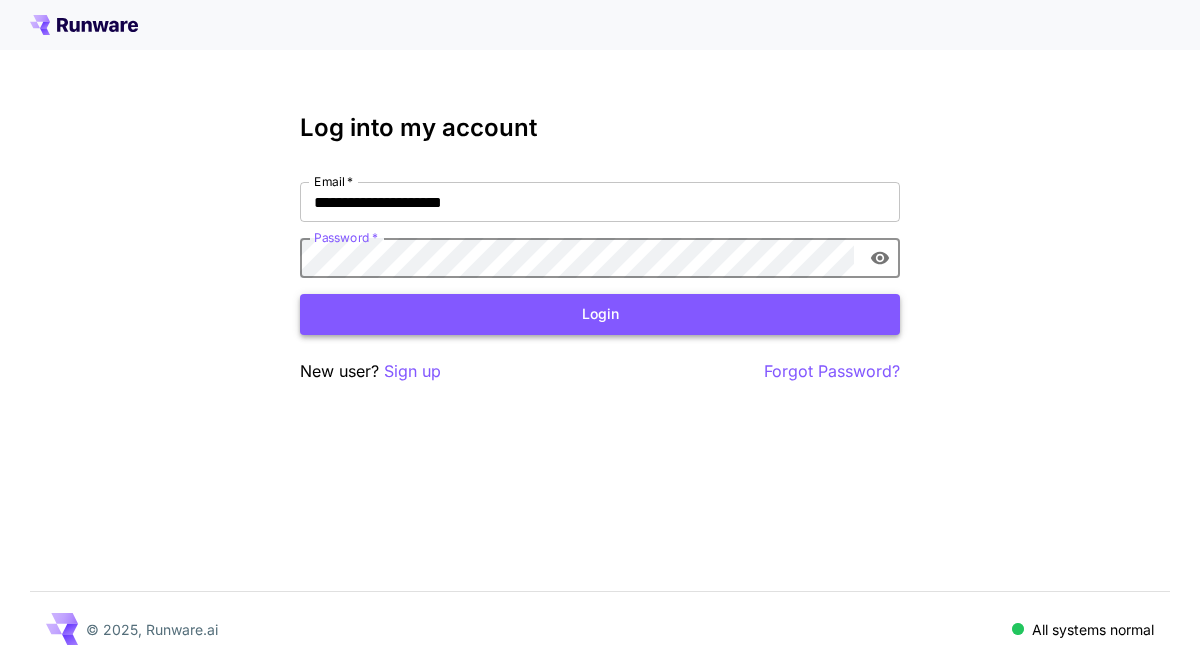 click on "Login" at bounding box center [600, 314] 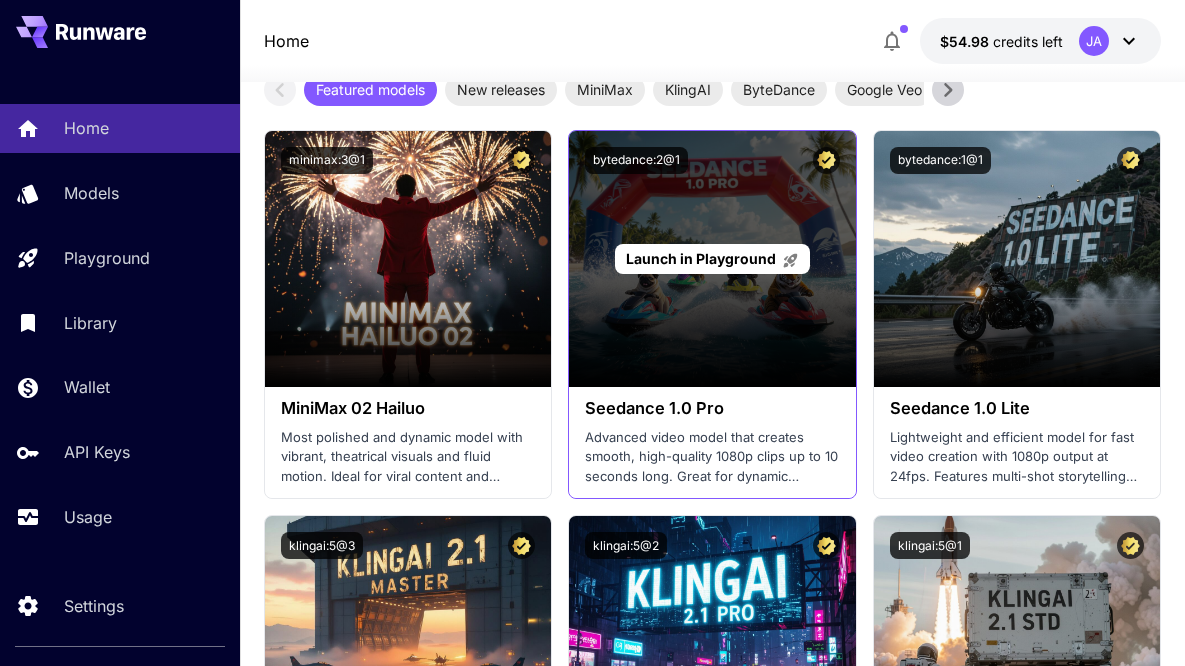 scroll, scrollTop: 652, scrollLeft: 0, axis: vertical 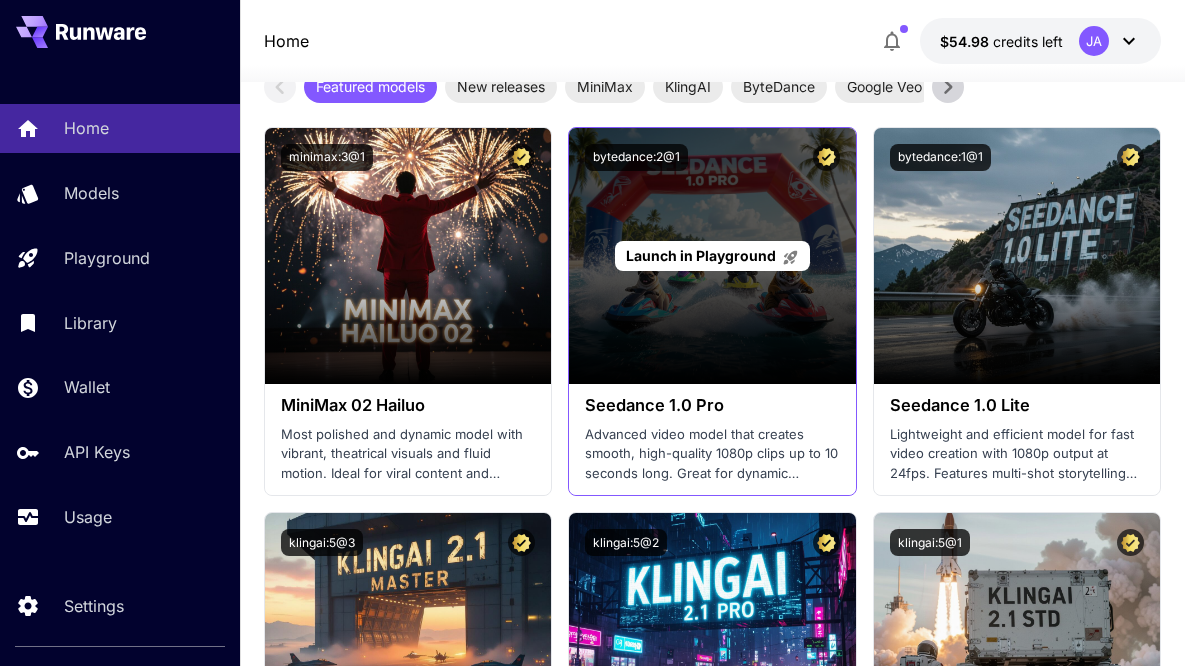 click on "Launch in Playground" at bounding box center (712, 256) 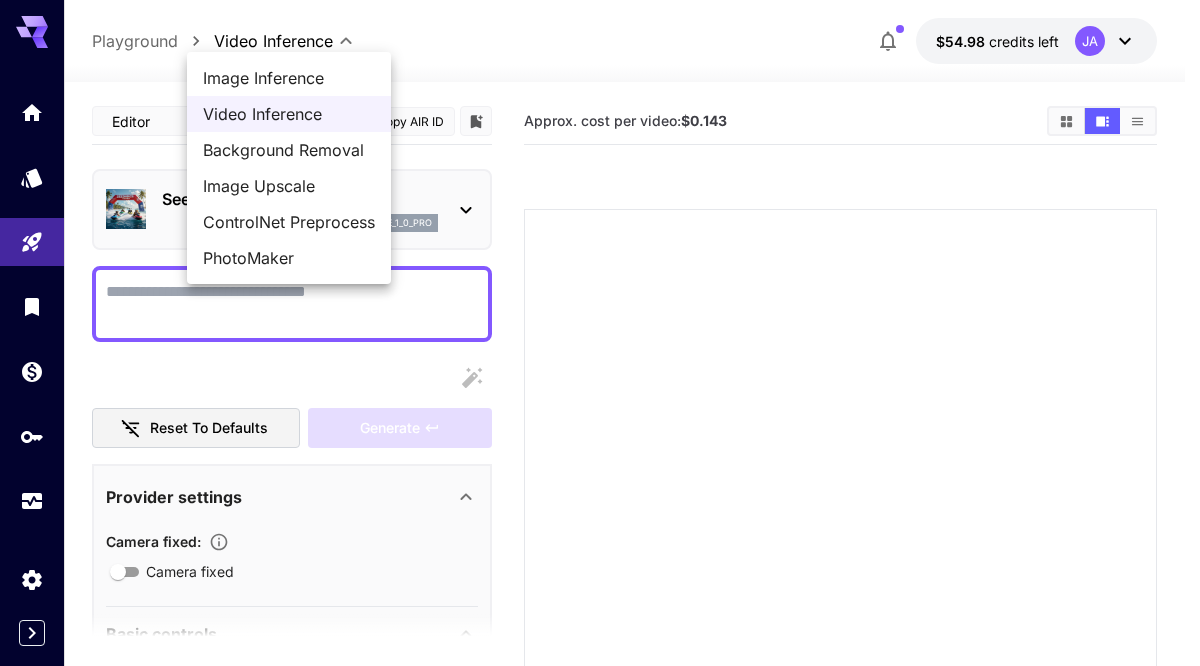 click on "**********" at bounding box center [600, 451] 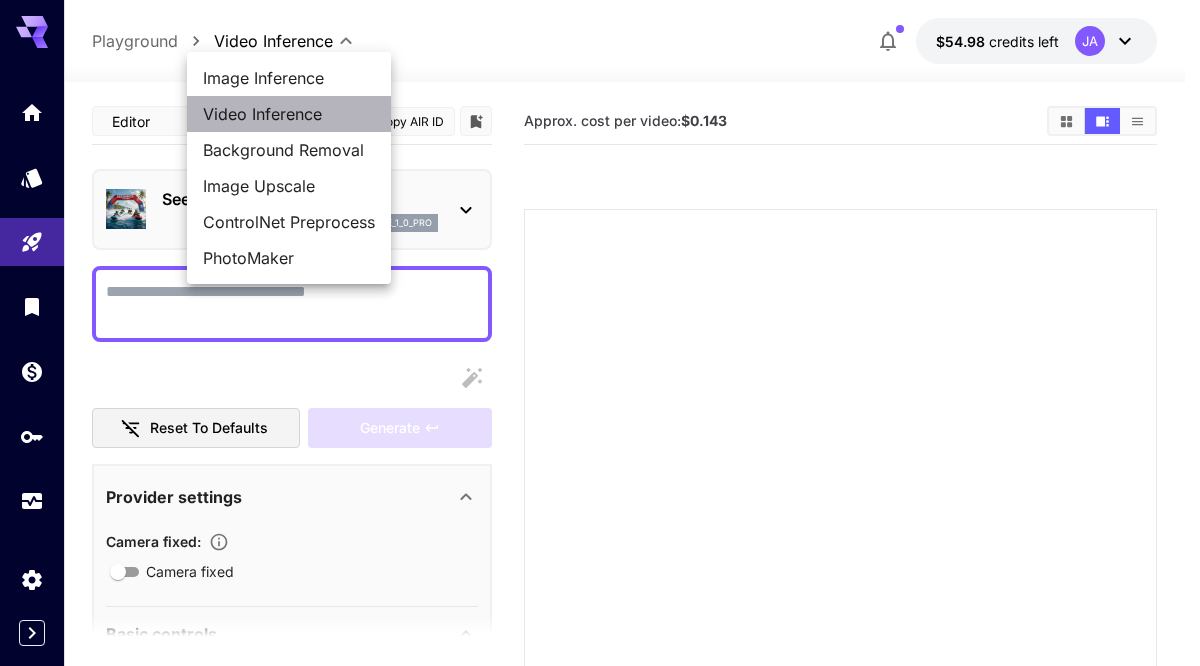 click on "Video Inference" at bounding box center [289, 114] 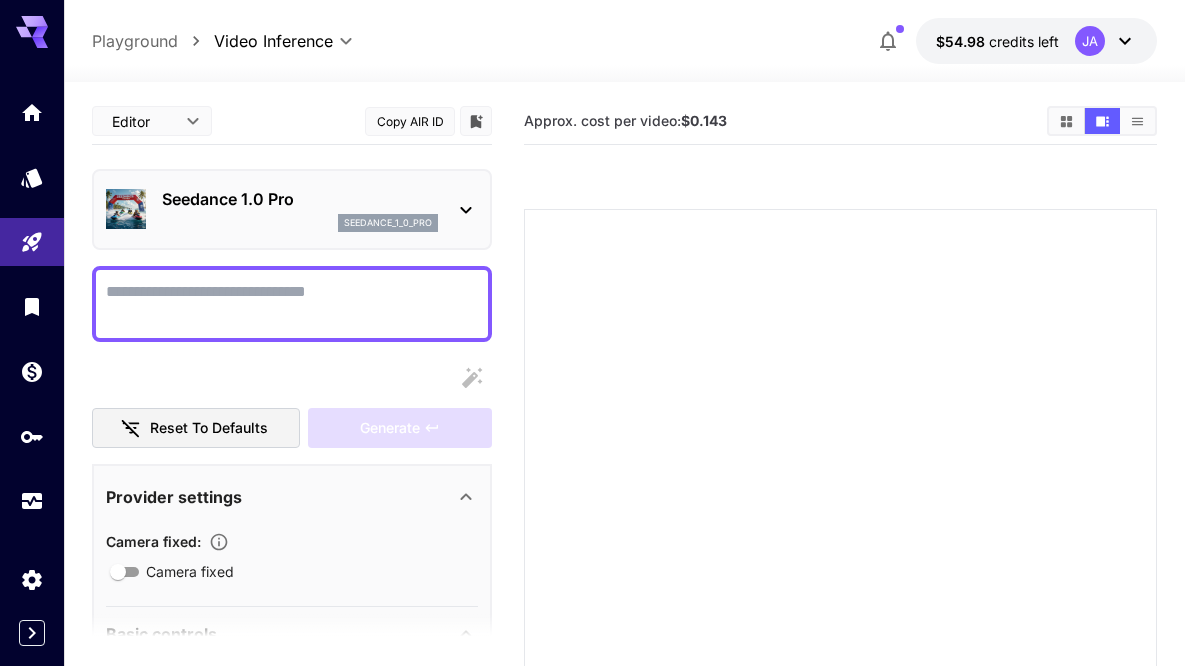 click on "**********" at bounding box center (592, 451) 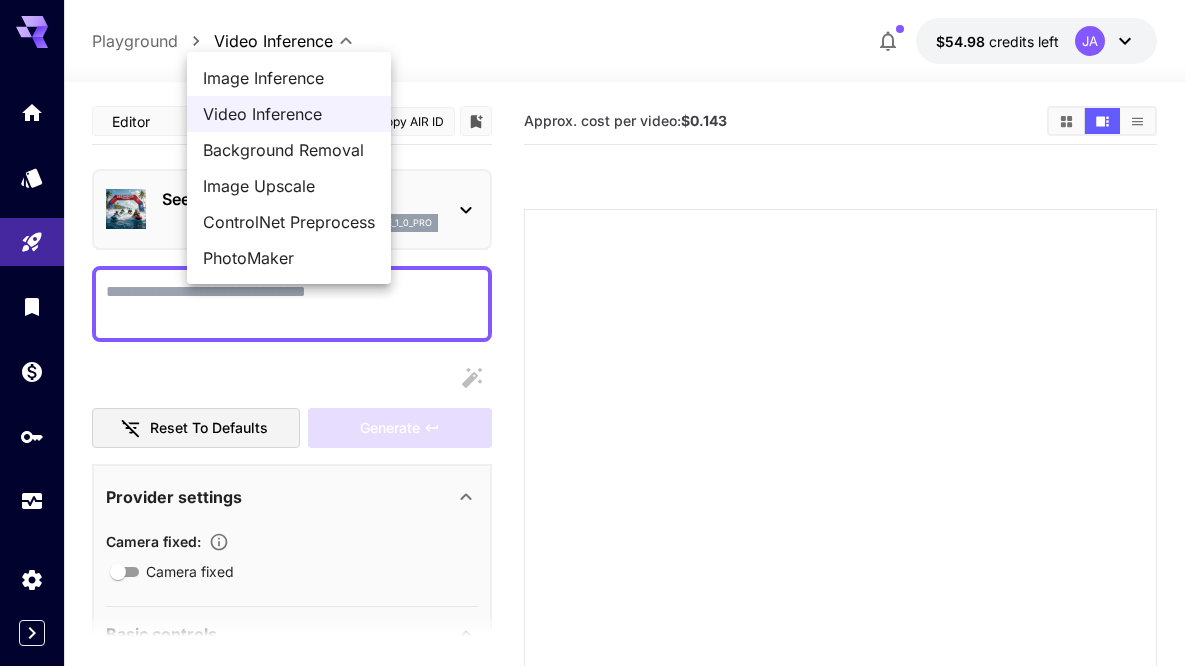click on "Video Inference" at bounding box center (289, 114) 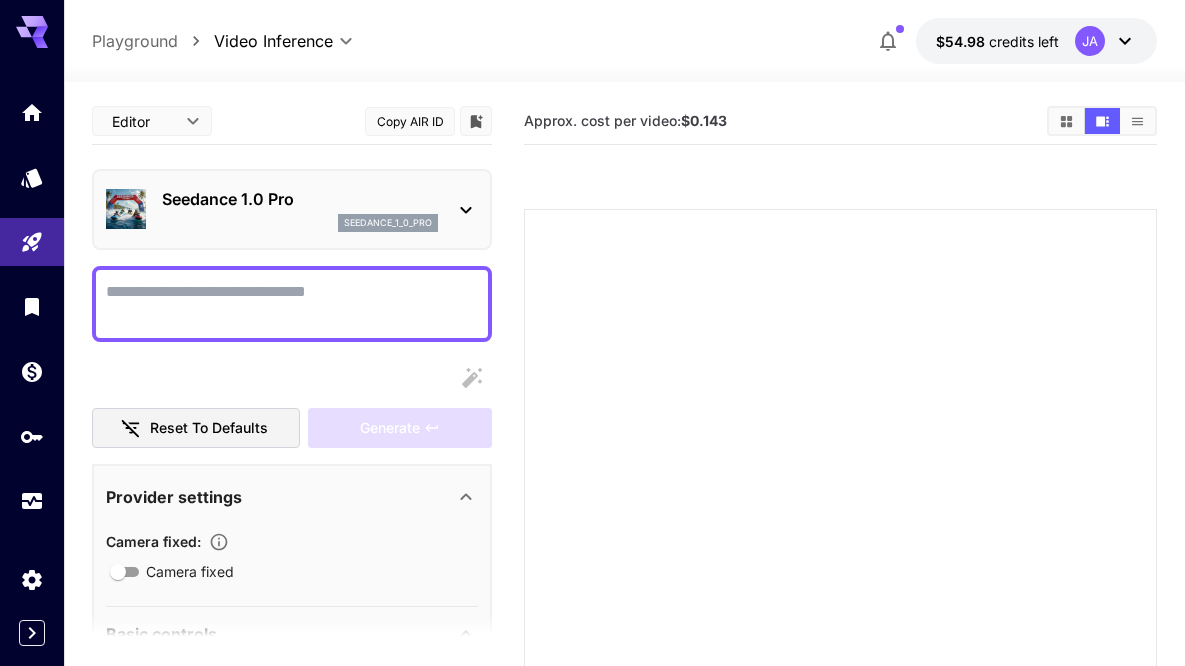 click at bounding box center [126, 209] 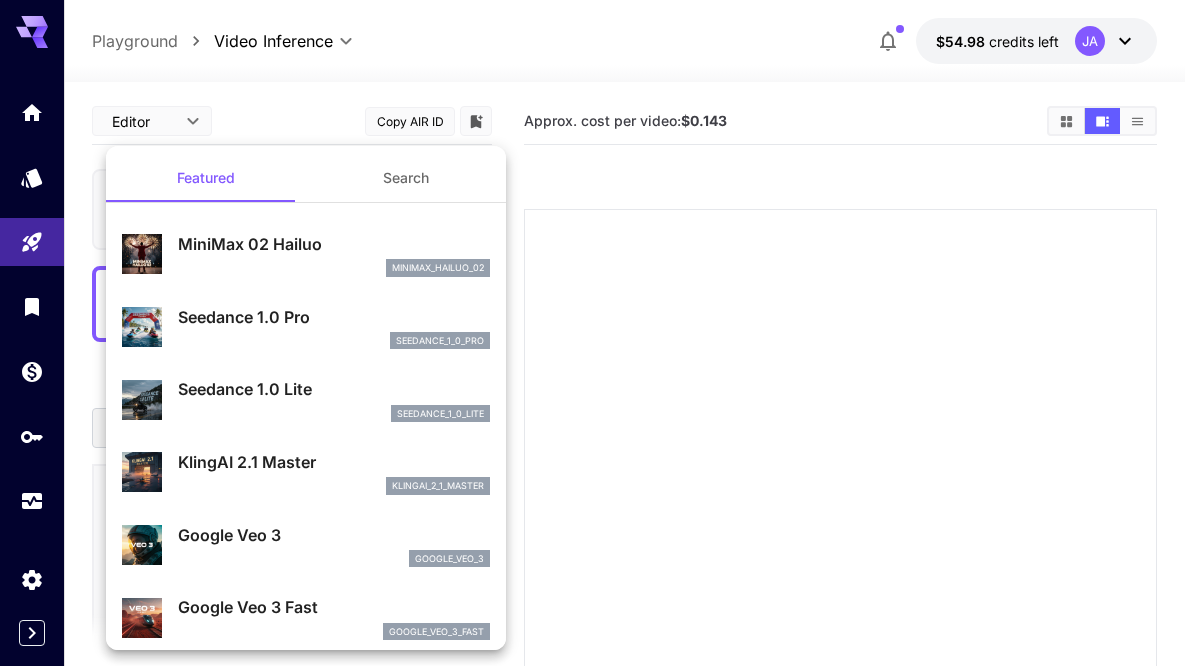 click at bounding box center (600, 333) 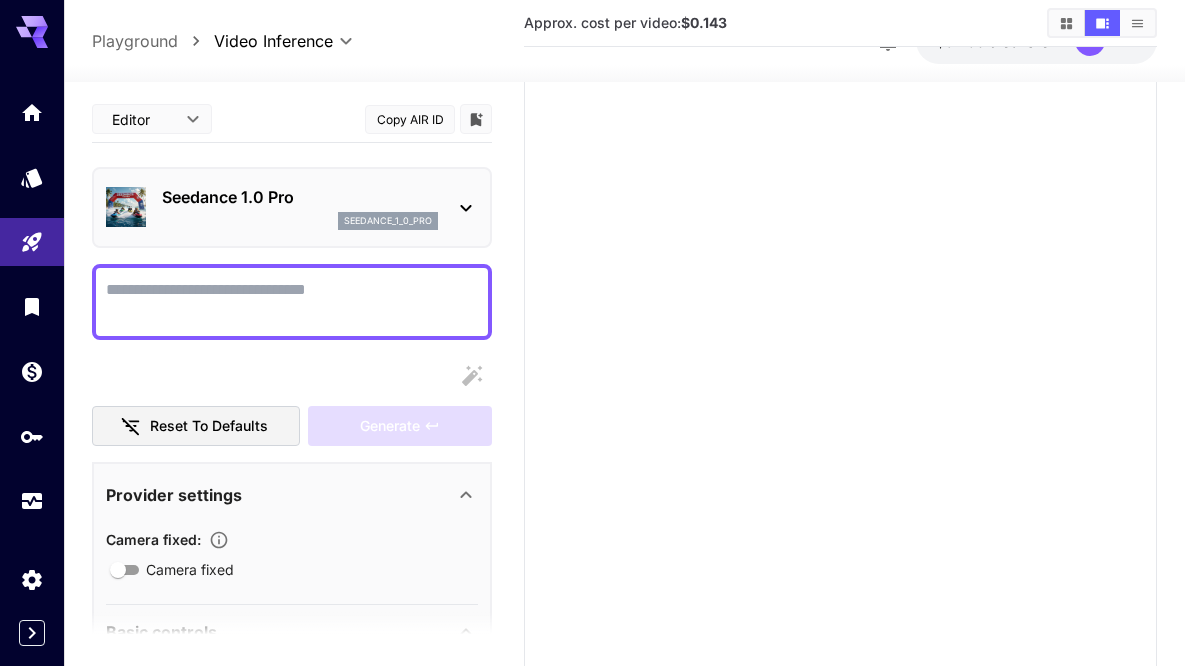 scroll, scrollTop: 151, scrollLeft: 0, axis: vertical 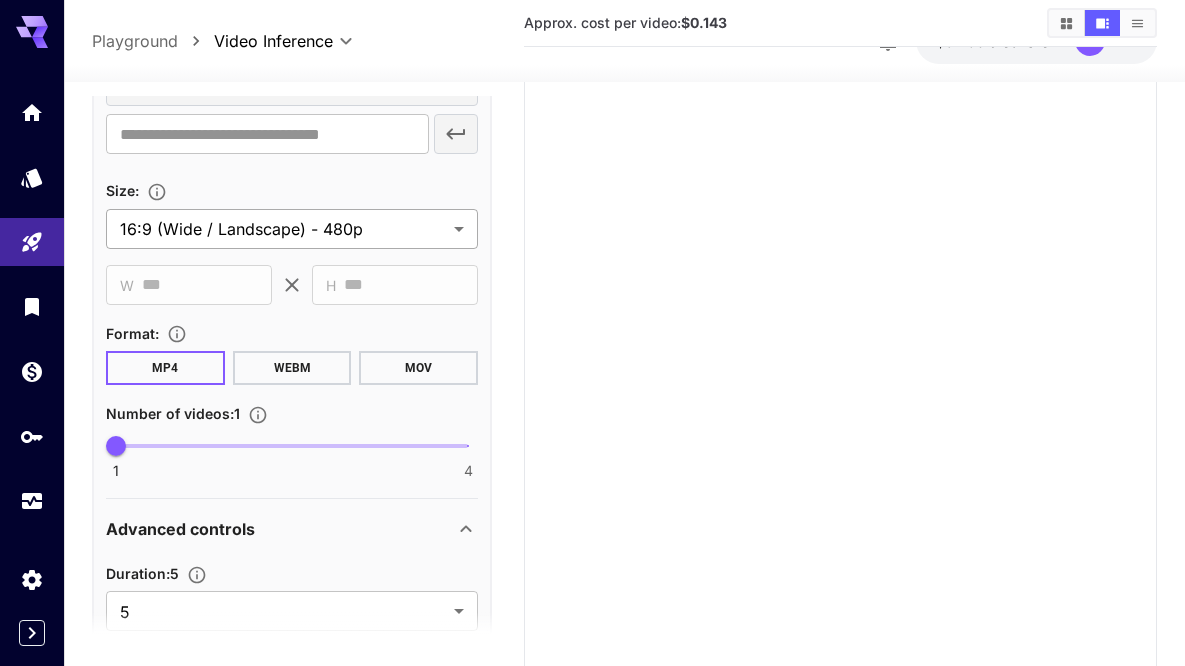 click on "**********" at bounding box center [592, 300] 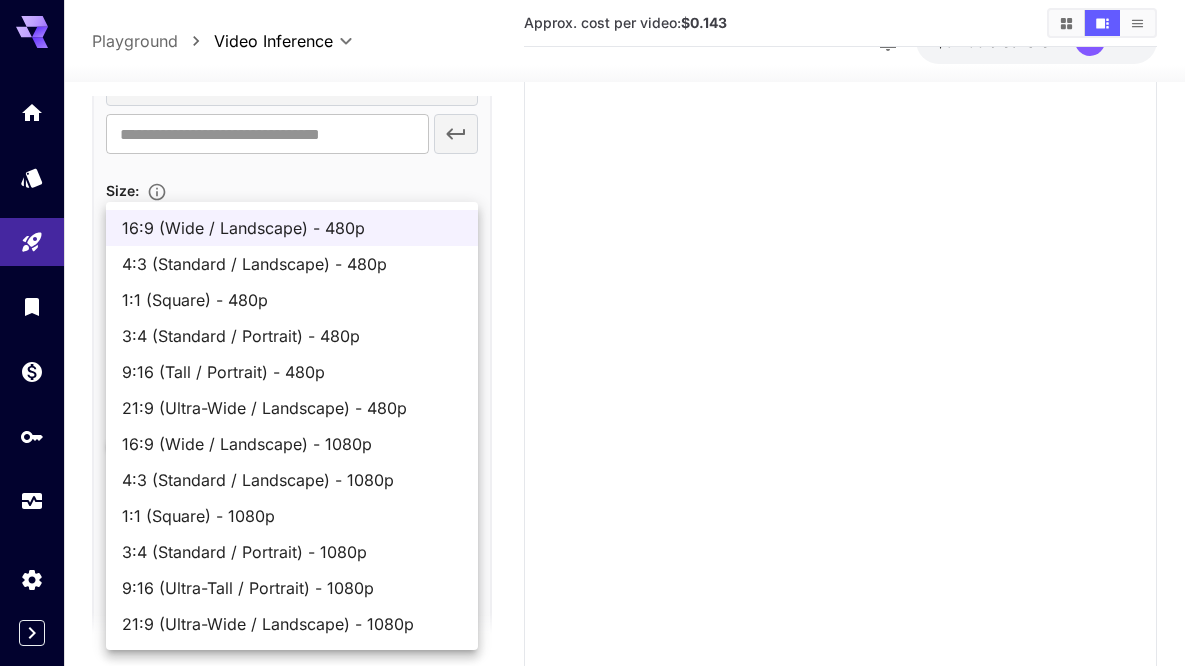 click on "21:9 (Ultra-Wide / Landscape) - 1080p" at bounding box center (292, 624) 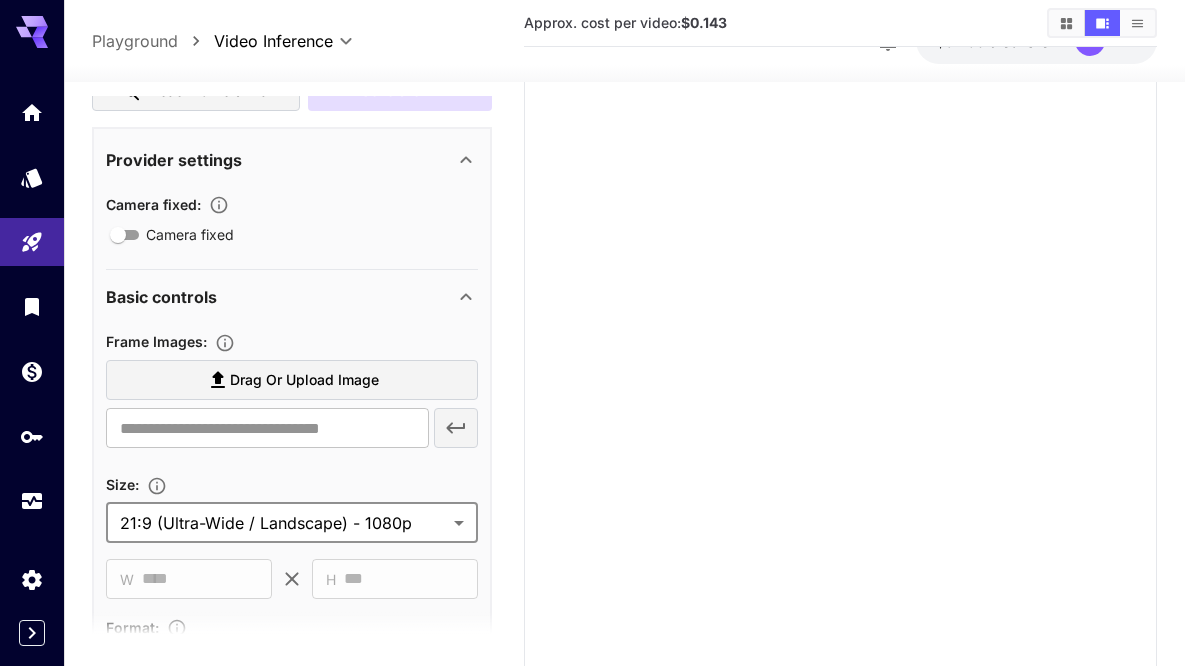 scroll, scrollTop: 315, scrollLeft: 0, axis: vertical 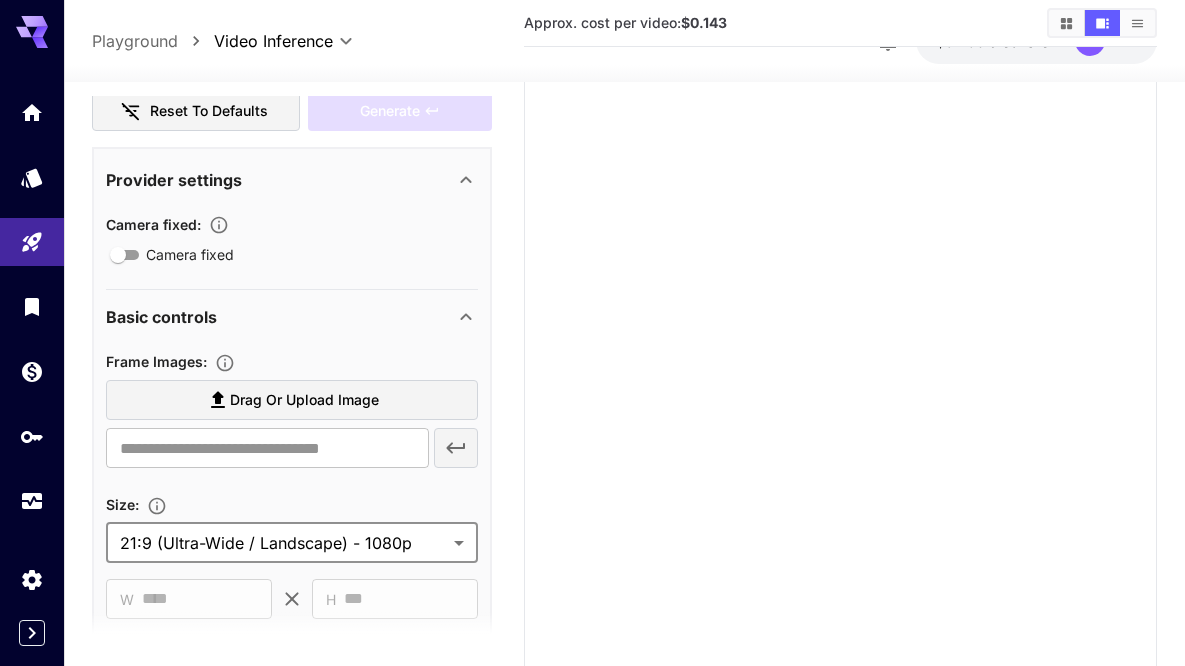 click on "Drag or upload image" at bounding box center [304, 400] 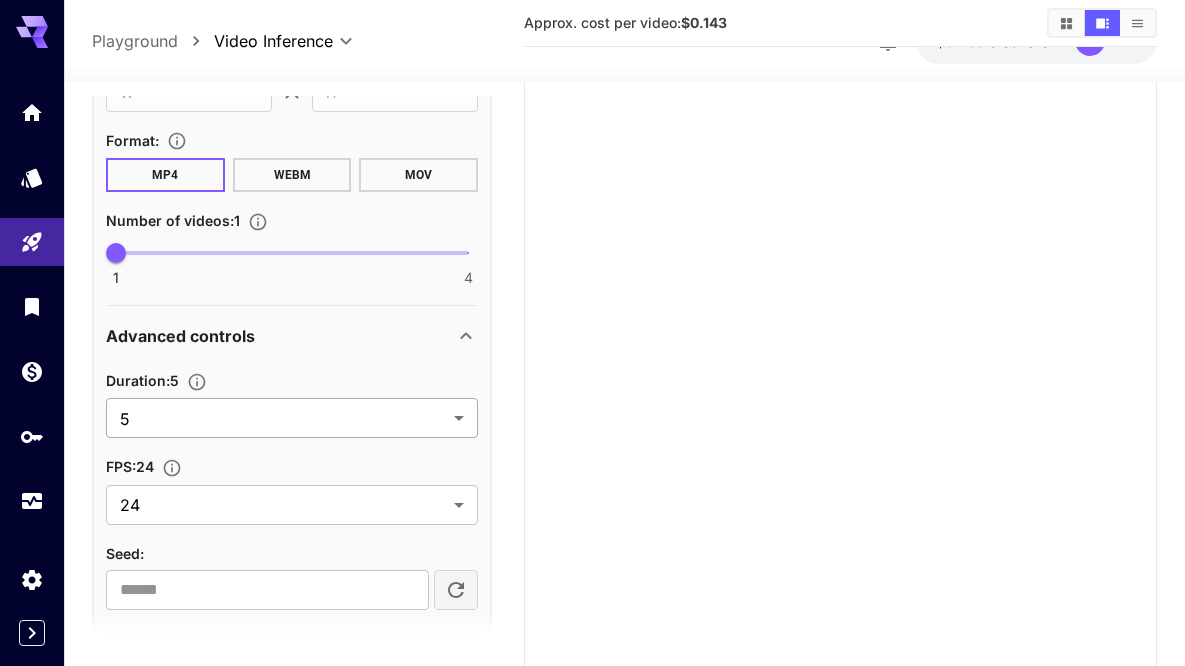 type on "**********" 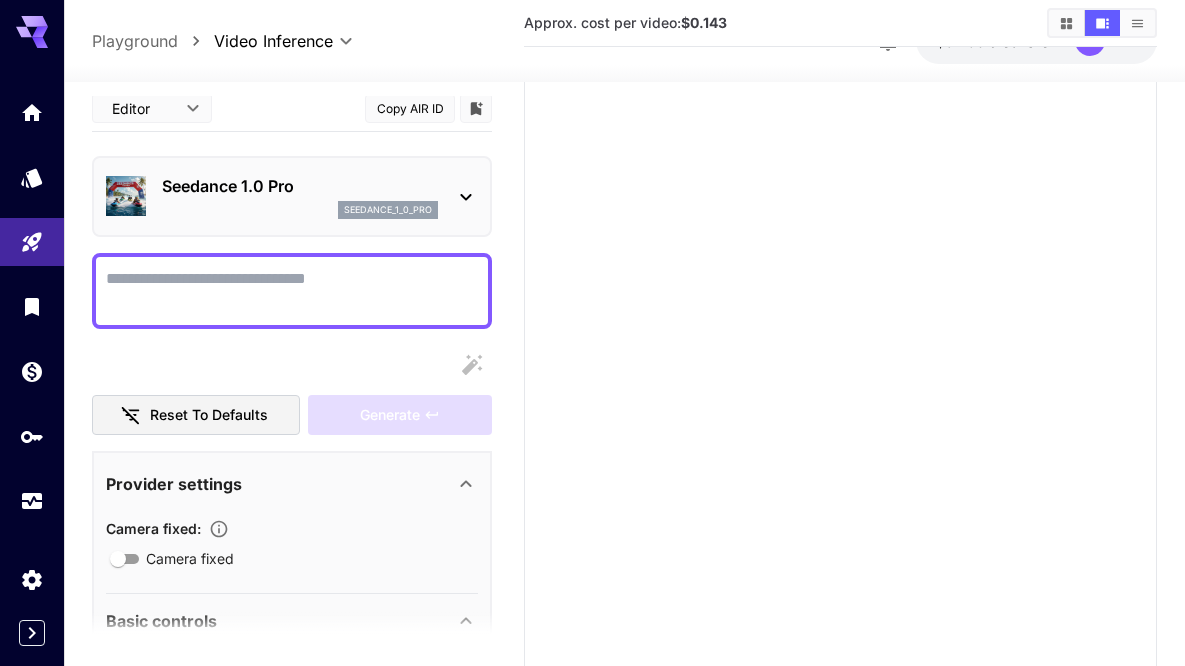 scroll, scrollTop: 0, scrollLeft: 0, axis: both 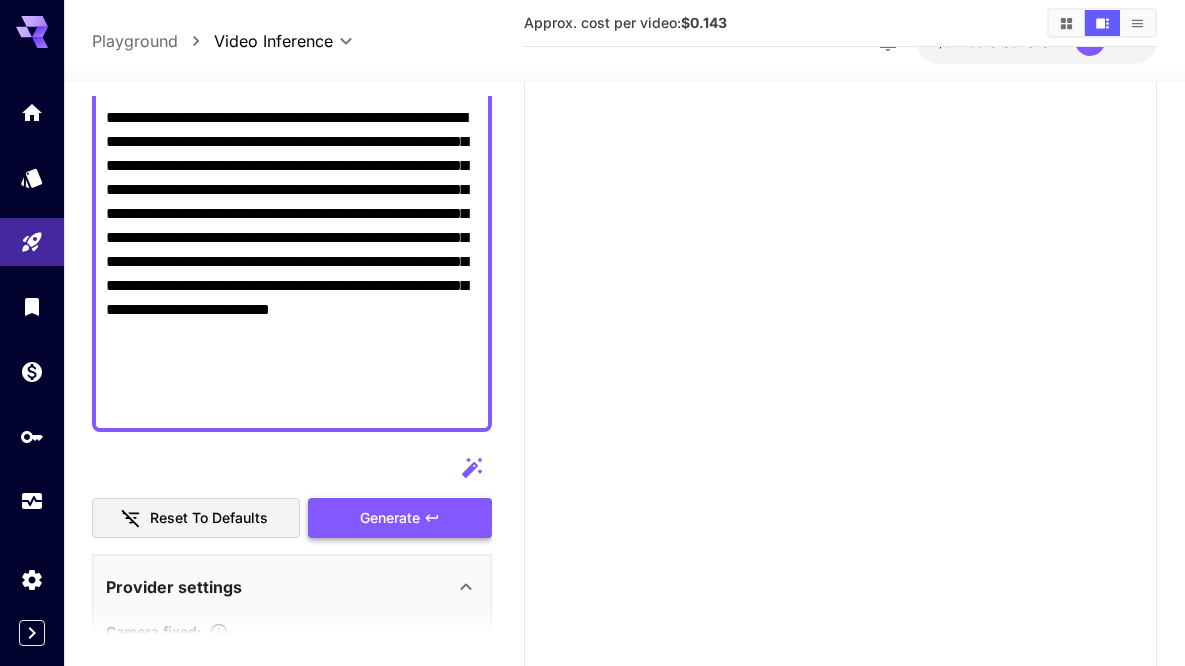 type on "**********" 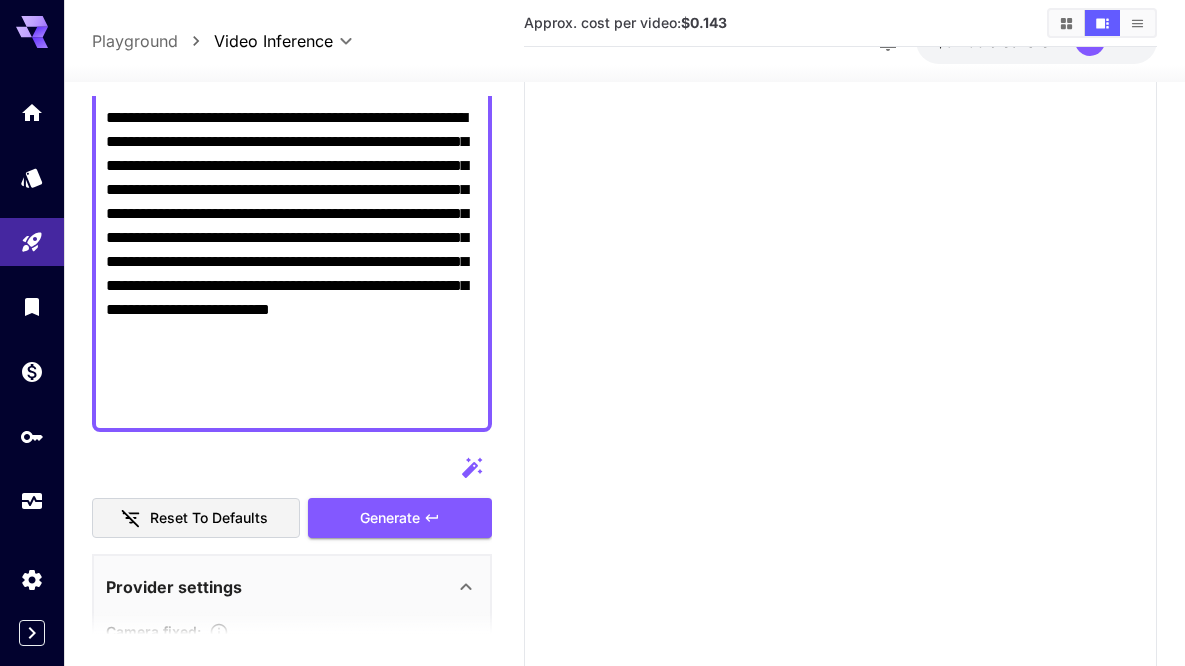 click on "Generate" at bounding box center (400, 518) 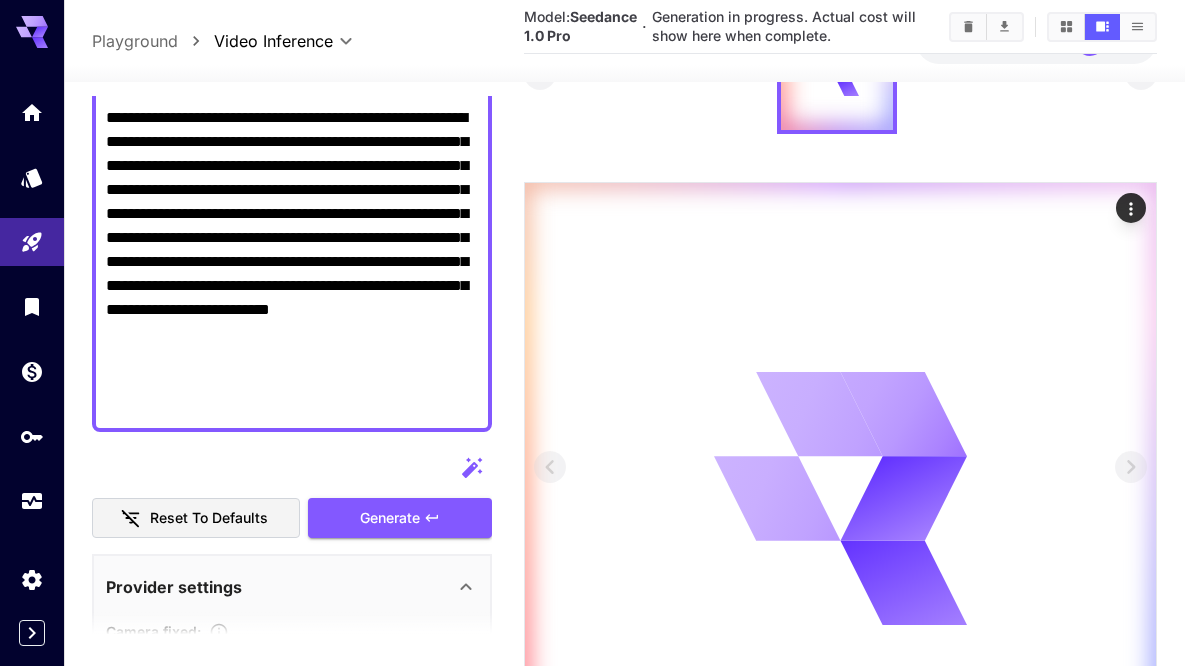 scroll, scrollTop: 155, scrollLeft: 0, axis: vertical 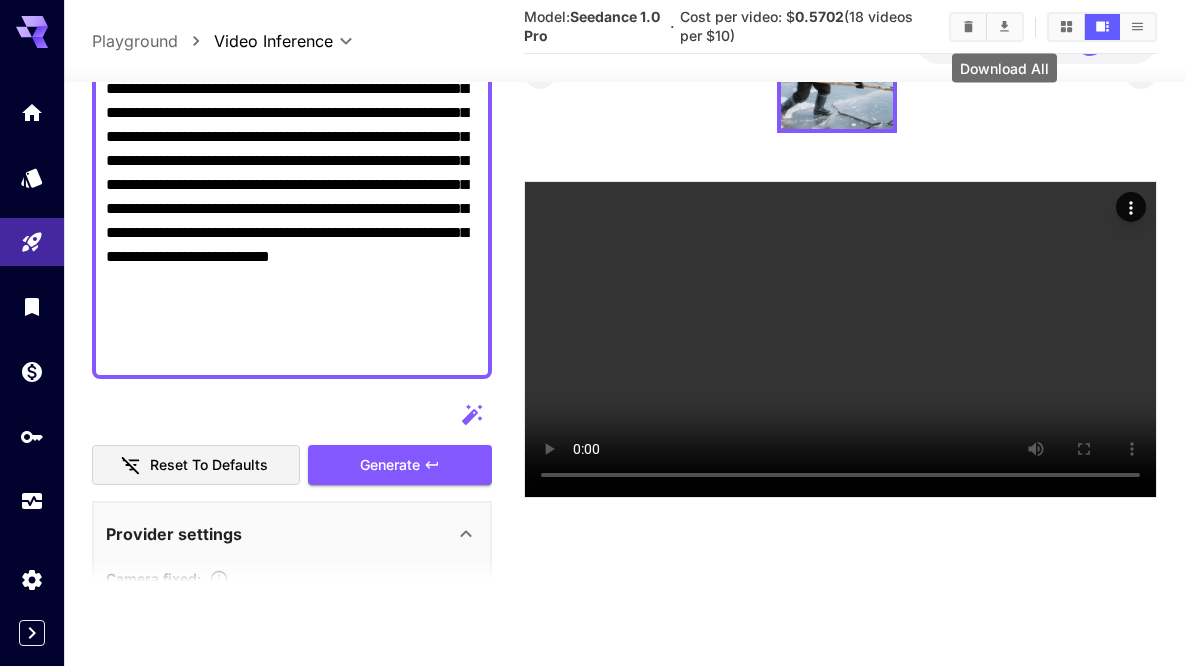 click 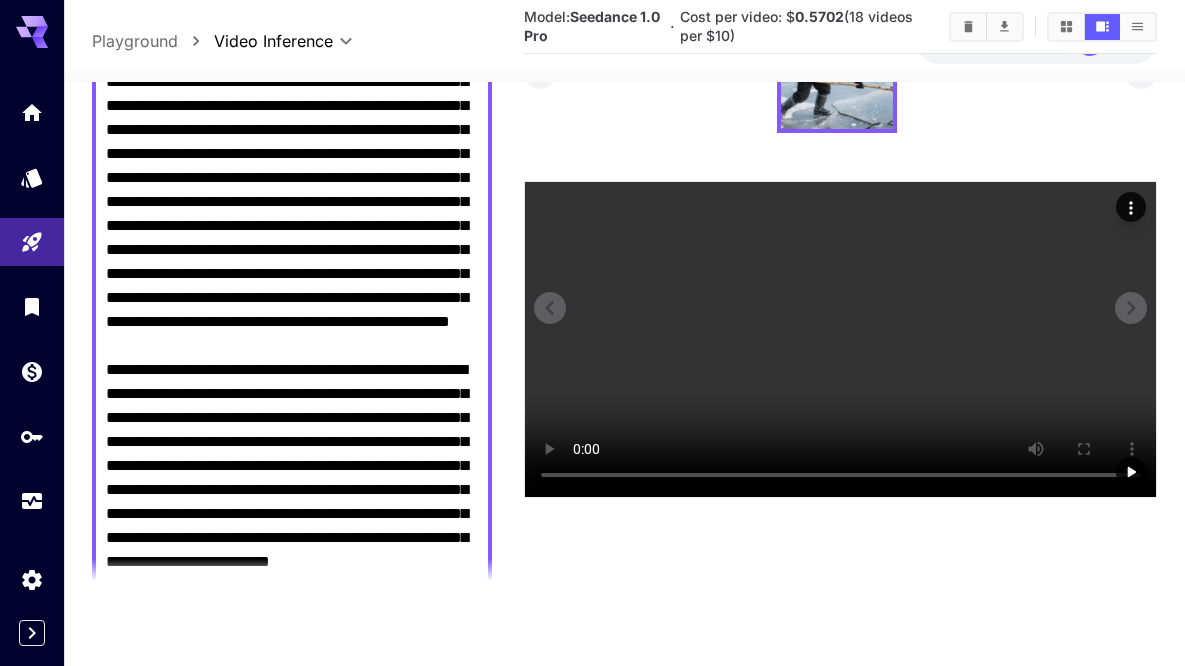 scroll, scrollTop: 0, scrollLeft: 0, axis: both 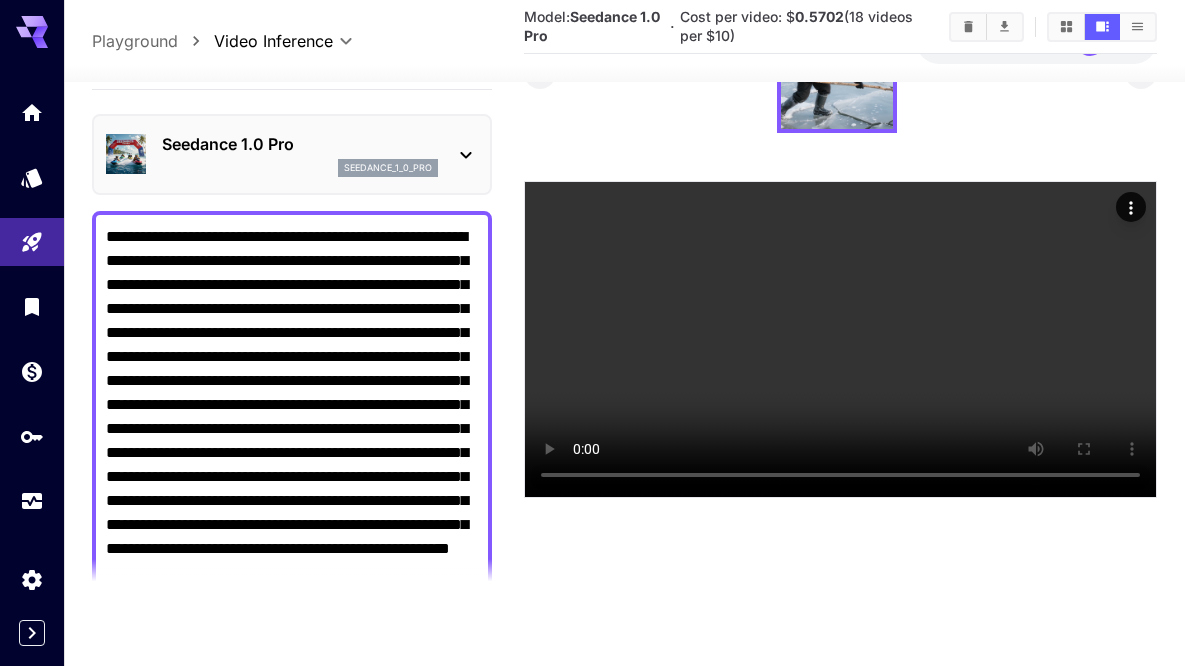 click 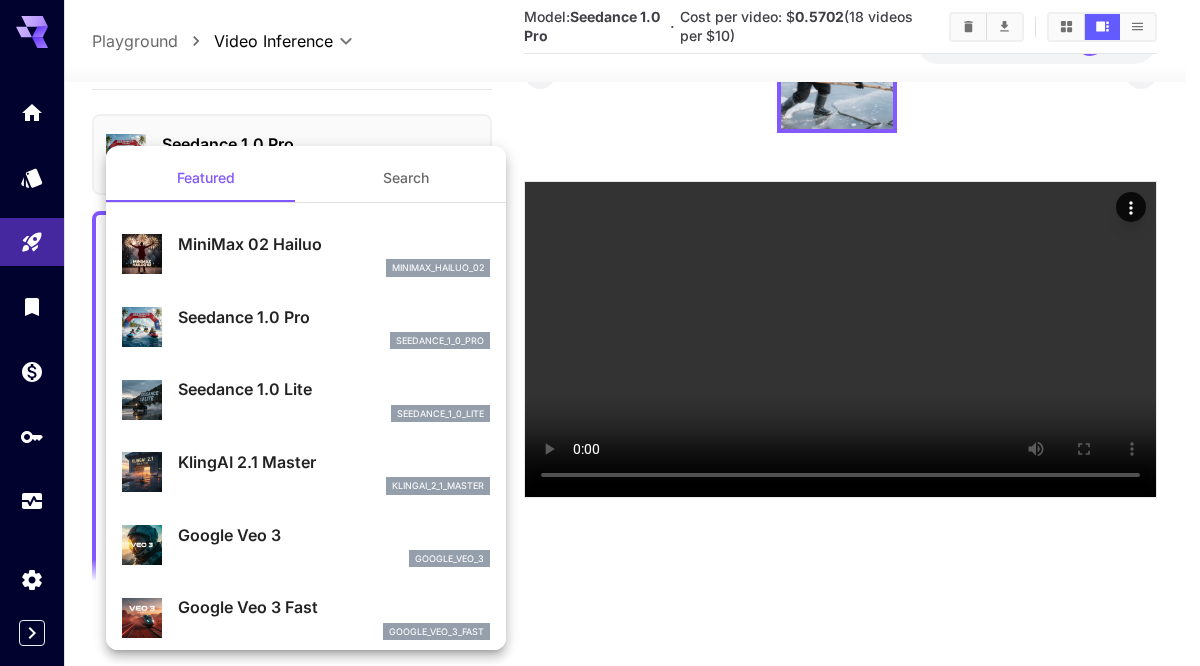 click at bounding box center [600, 333] 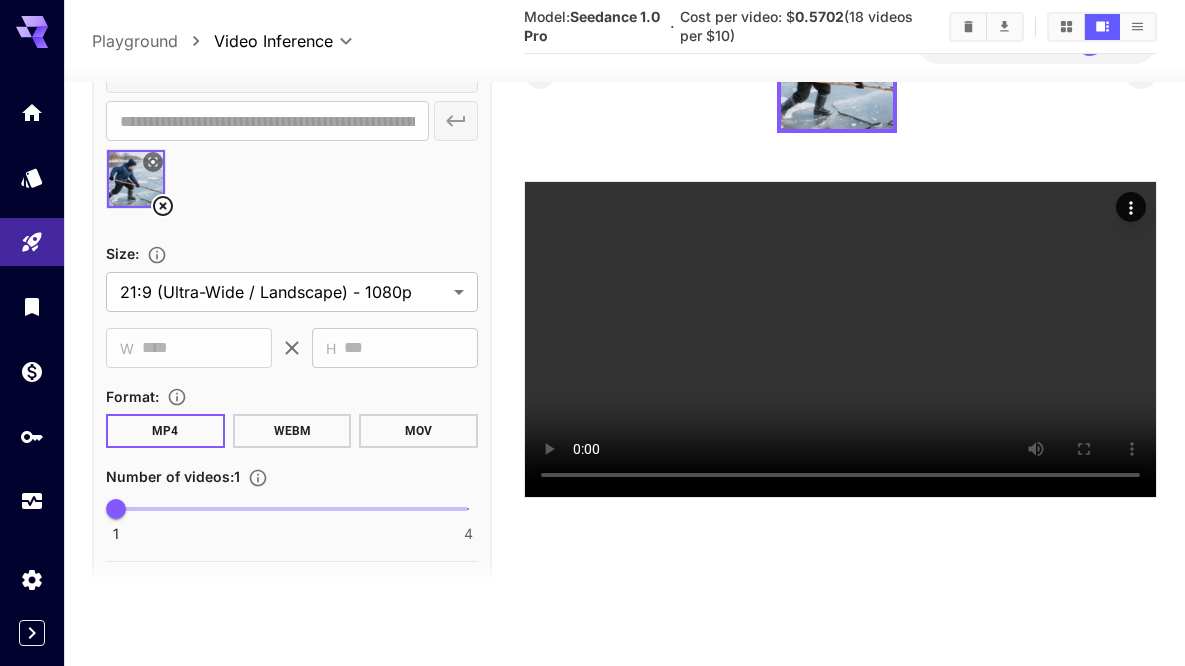 scroll, scrollTop: 1138, scrollLeft: 0, axis: vertical 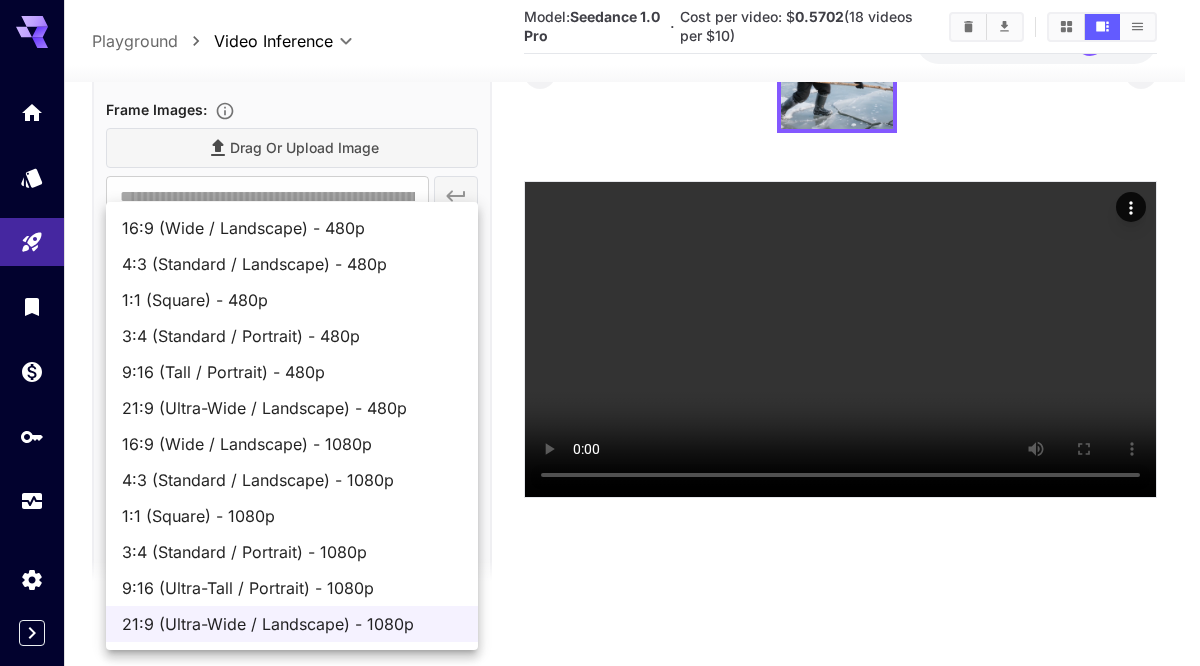 click on "**********" at bounding box center (600, 257) 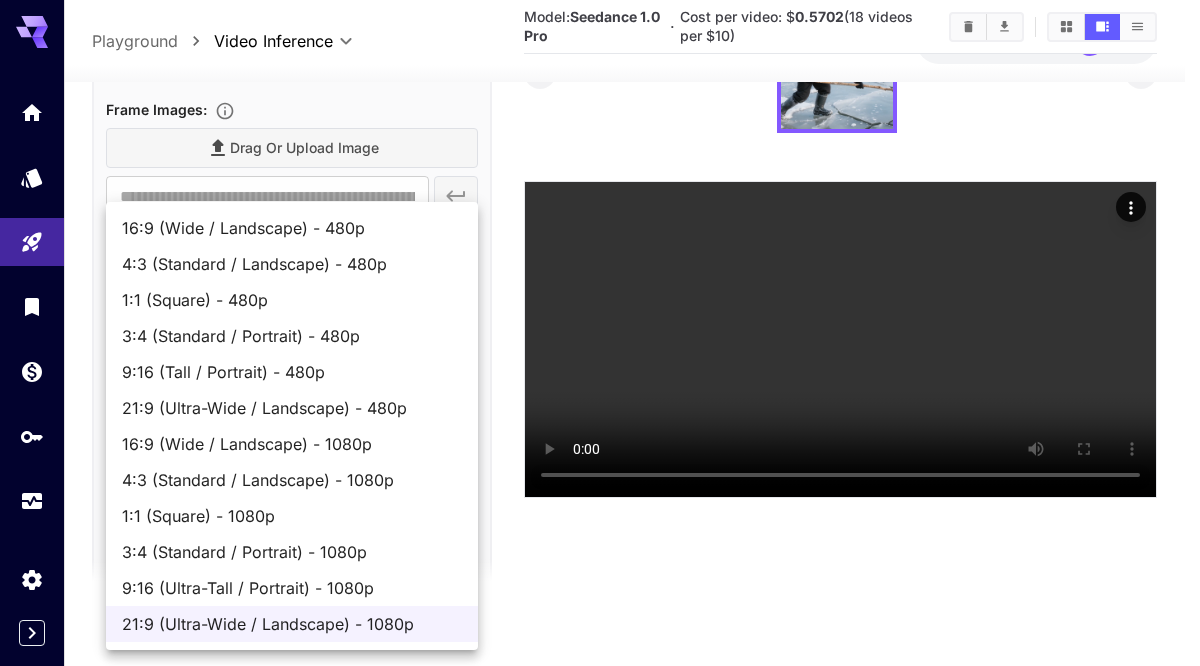 click at bounding box center [600, 333] 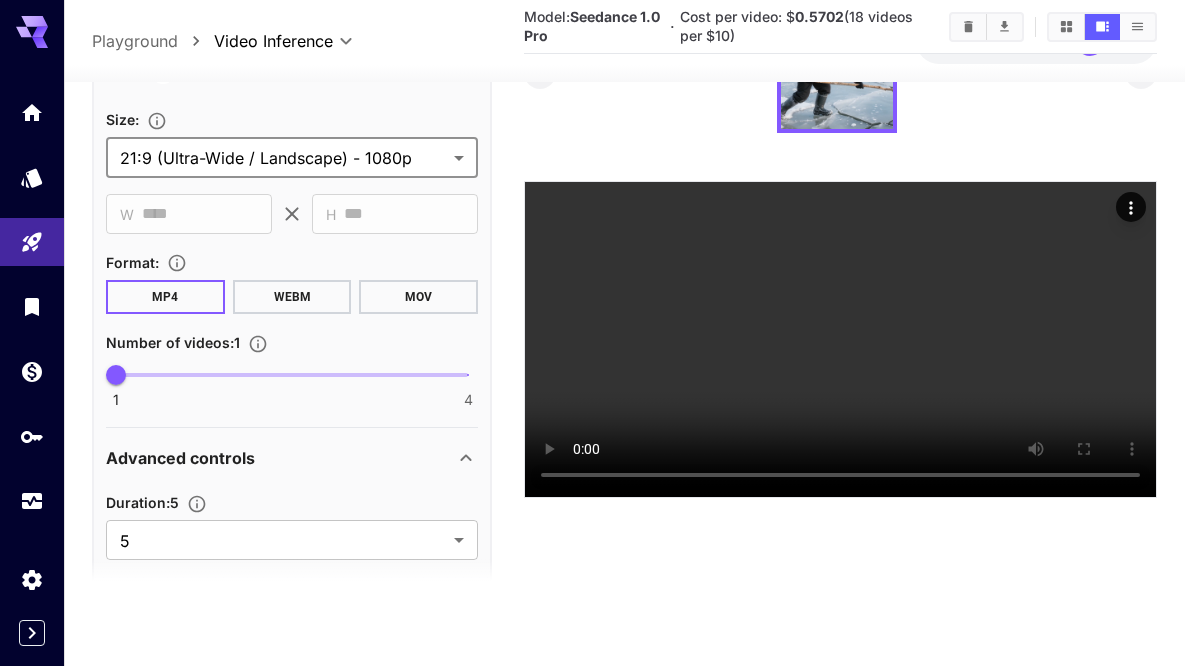 scroll, scrollTop: 1010, scrollLeft: 0, axis: vertical 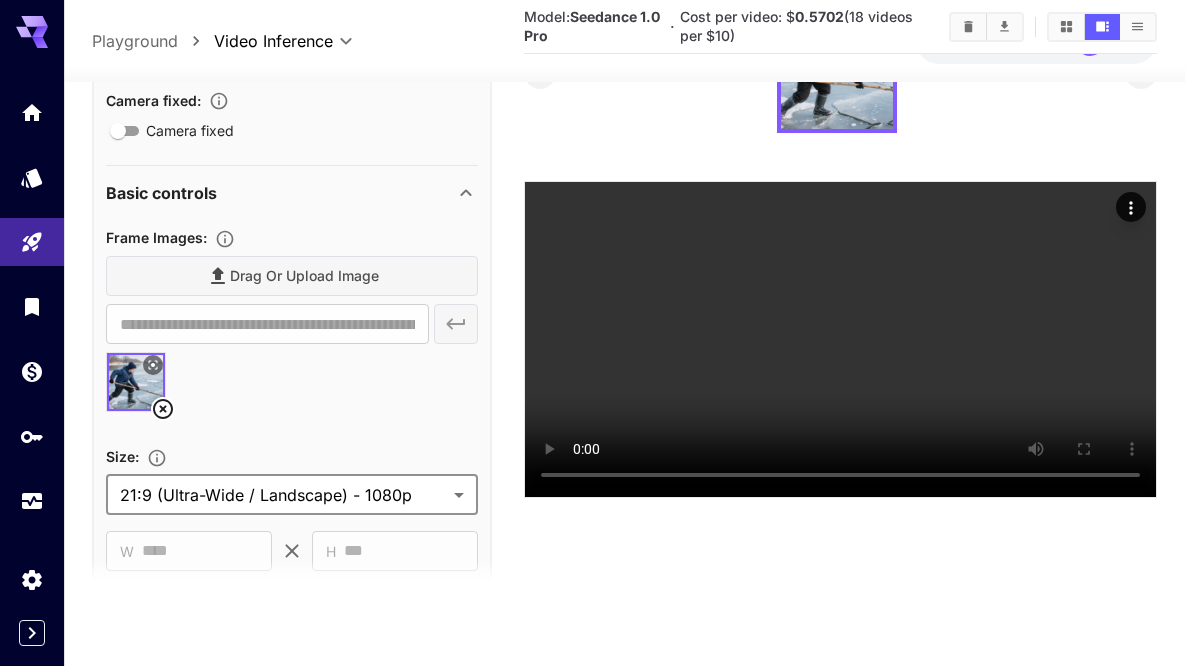 click 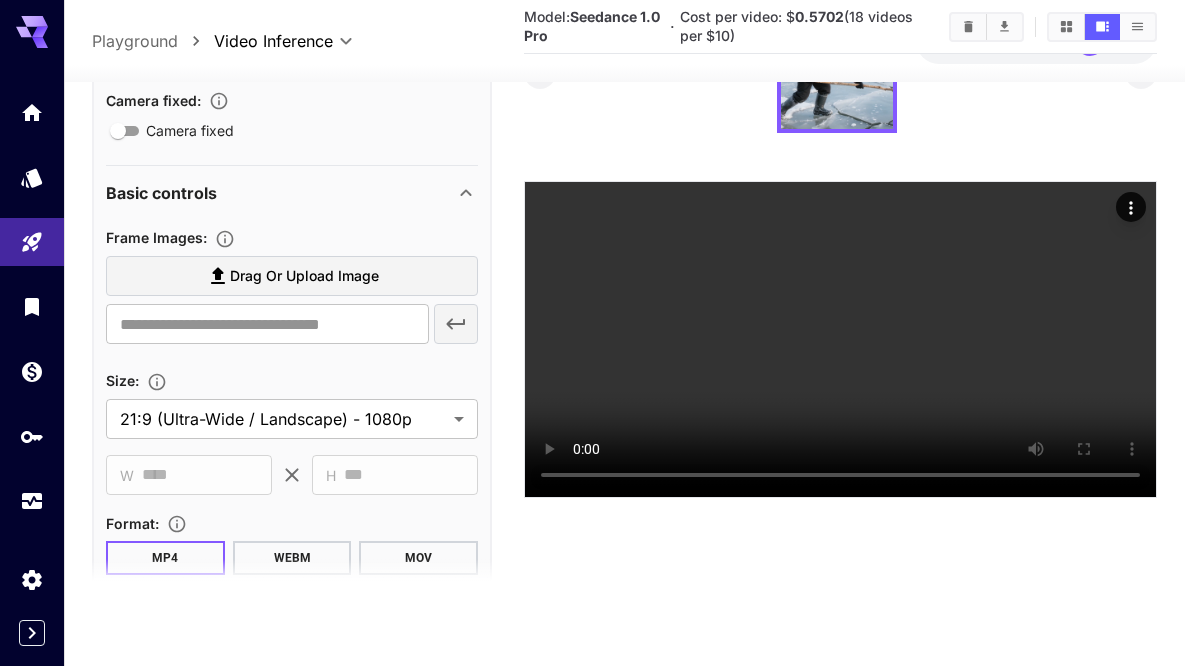 click on "Drag or upload image" at bounding box center (304, 276) 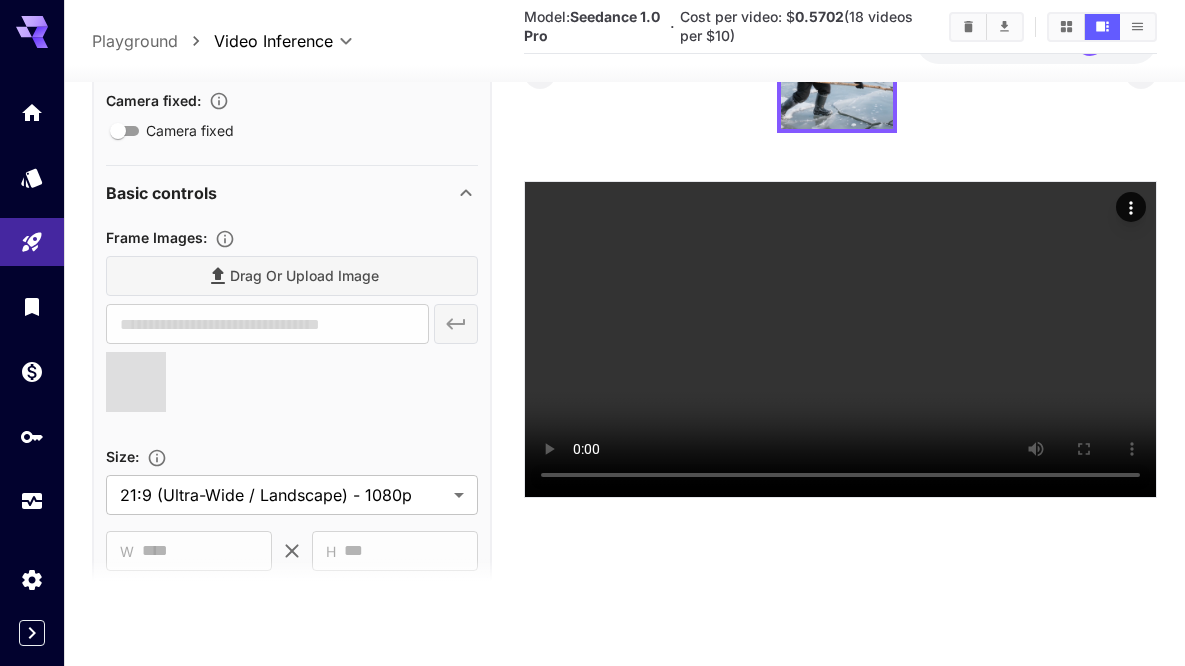type on "**********" 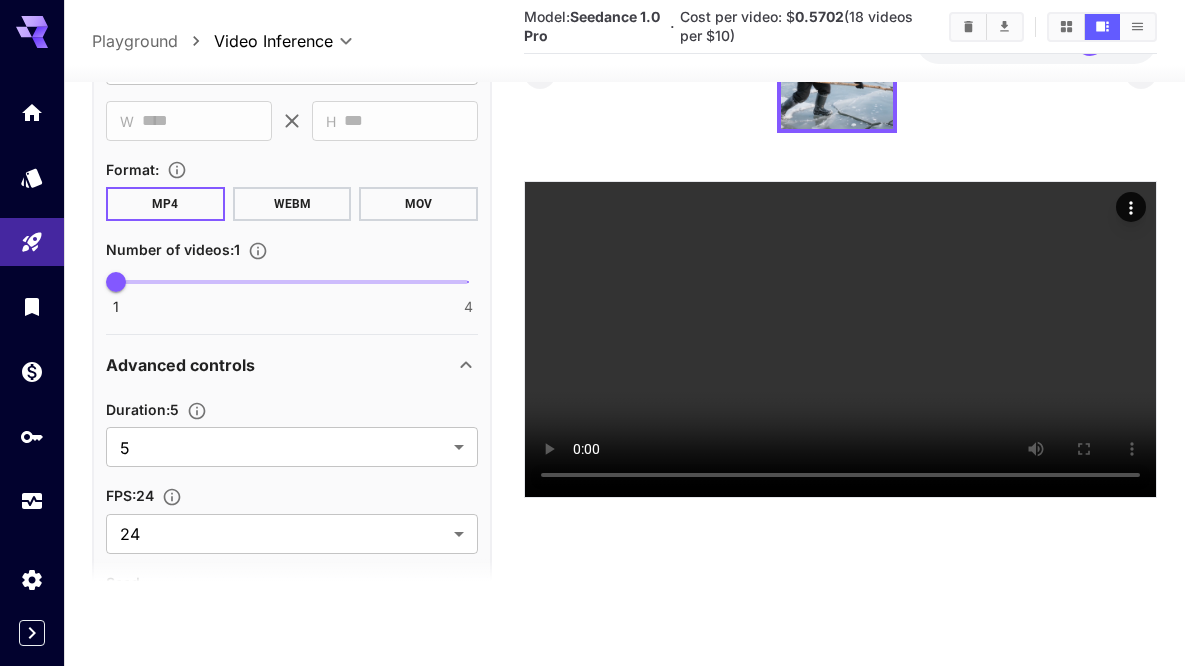 scroll, scrollTop: 1605, scrollLeft: 0, axis: vertical 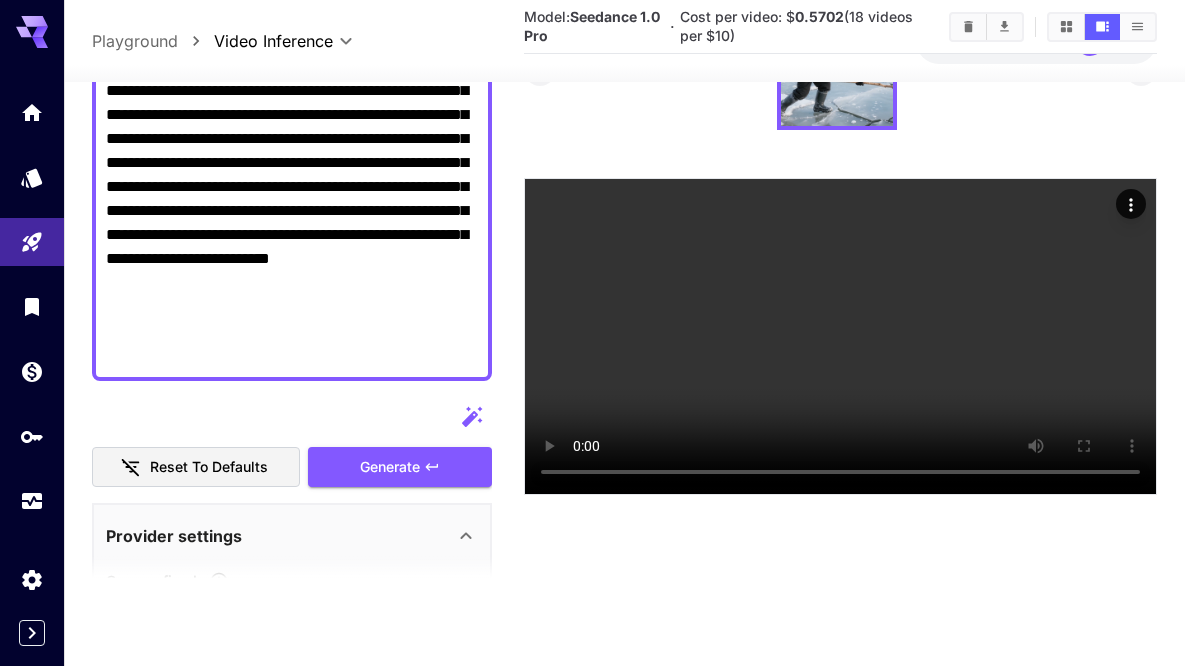 click on "Reset to defaults Generate" at bounding box center [292, 442] 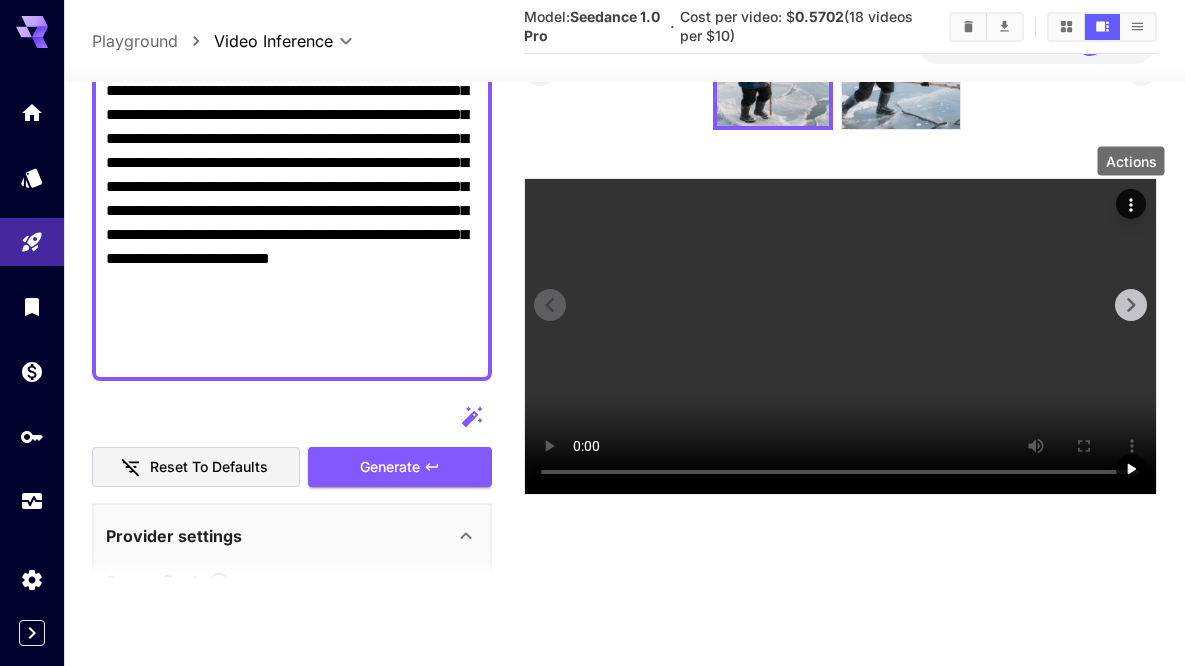 click 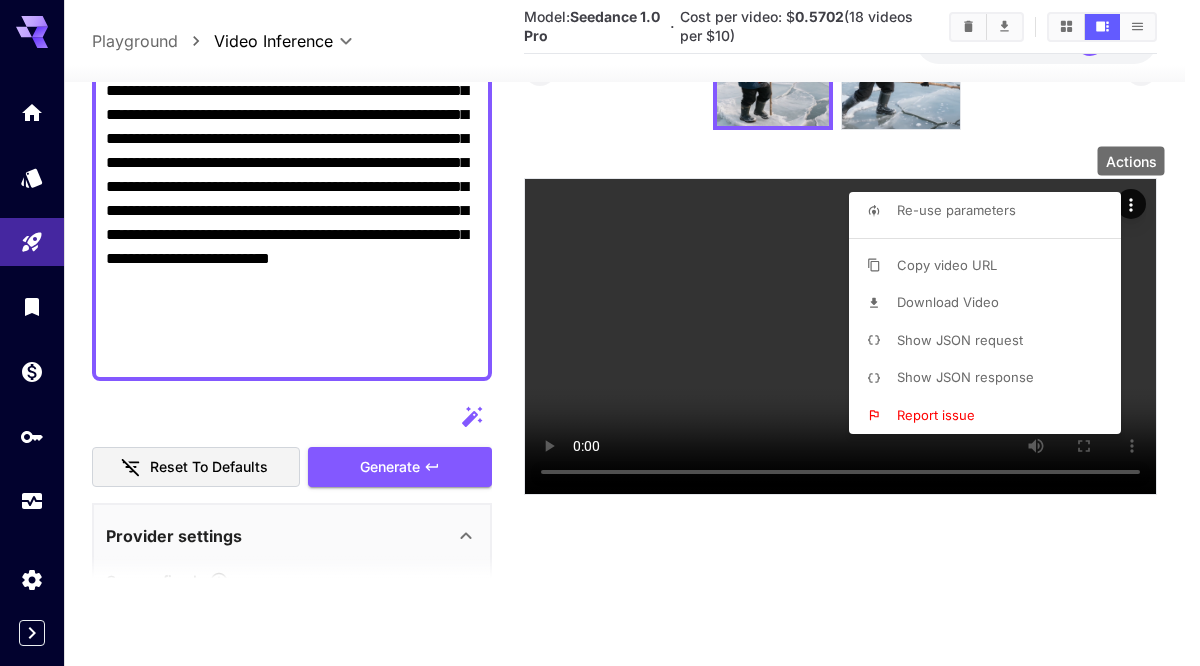 click on "Download Video" at bounding box center [948, 302] 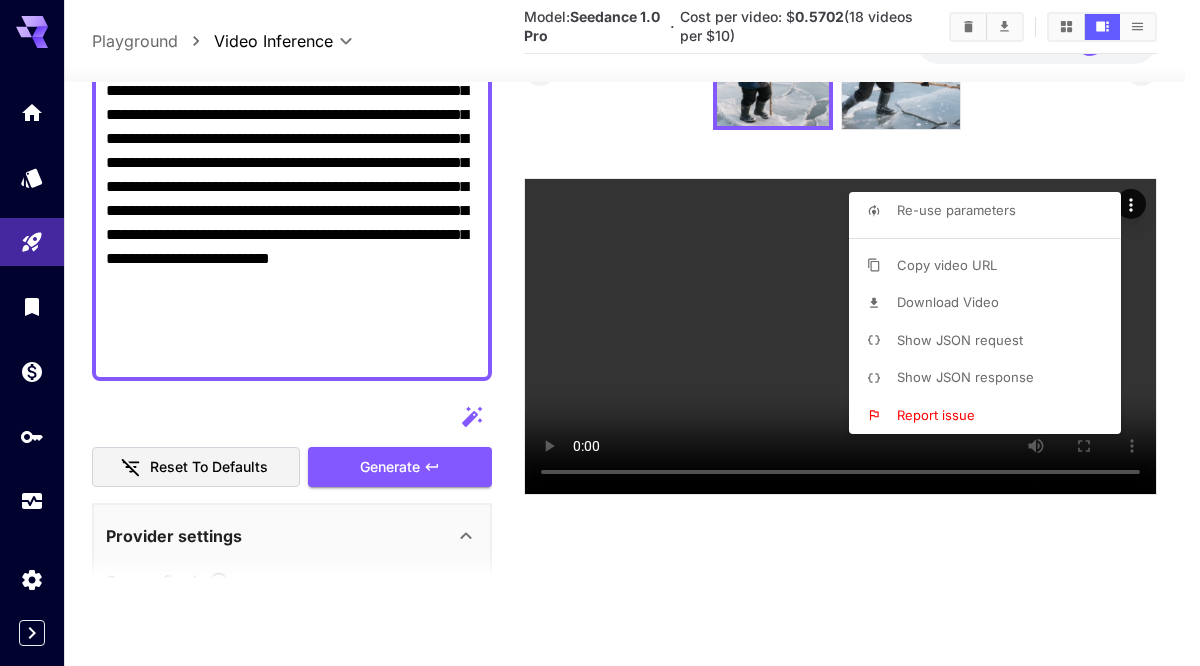 click at bounding box center (600, 333) 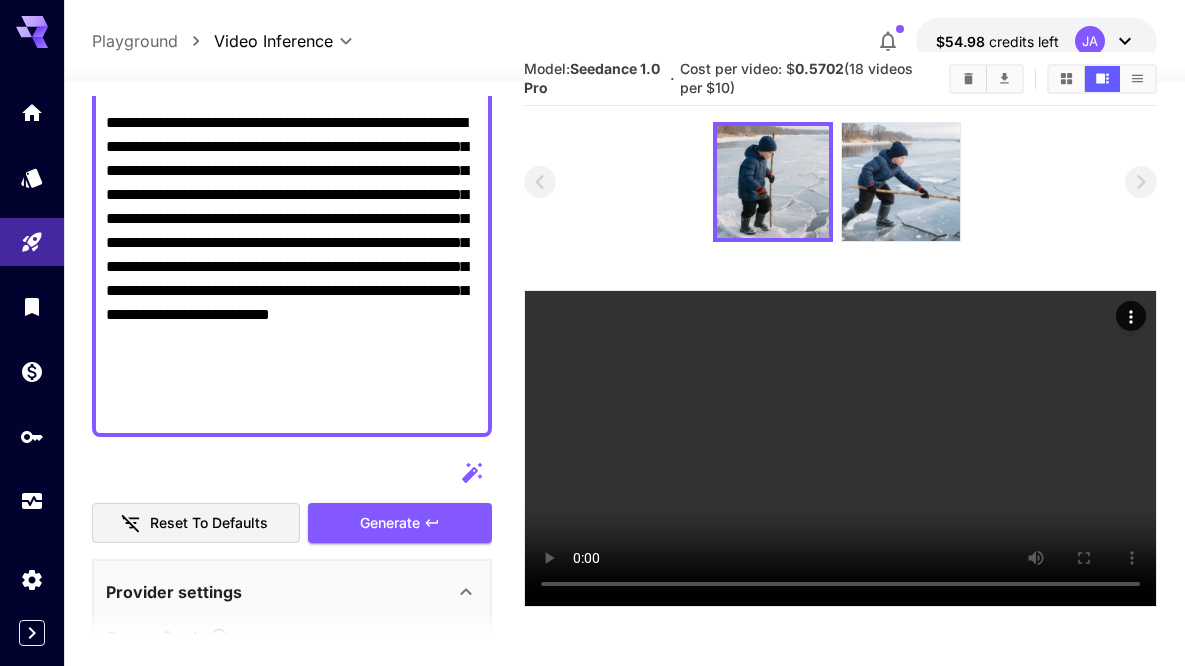scroll, scrollTop: 0, scrollLeft: 0, axis: both 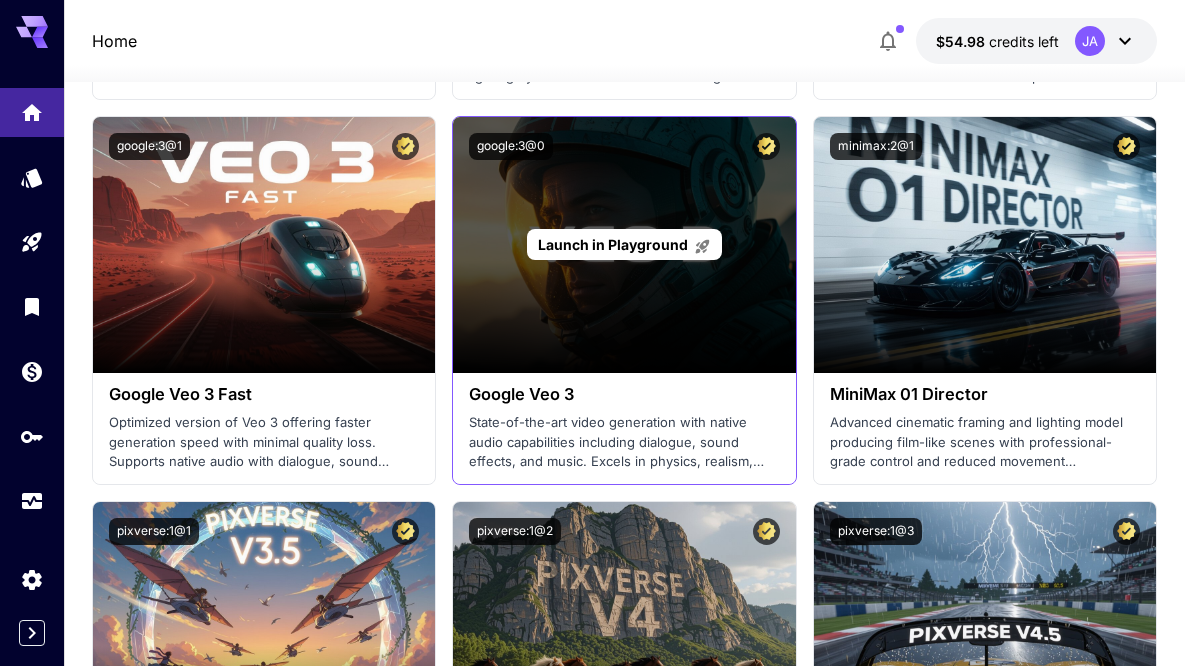 click on "Launch in Playground" at bounding box center [624, 245] 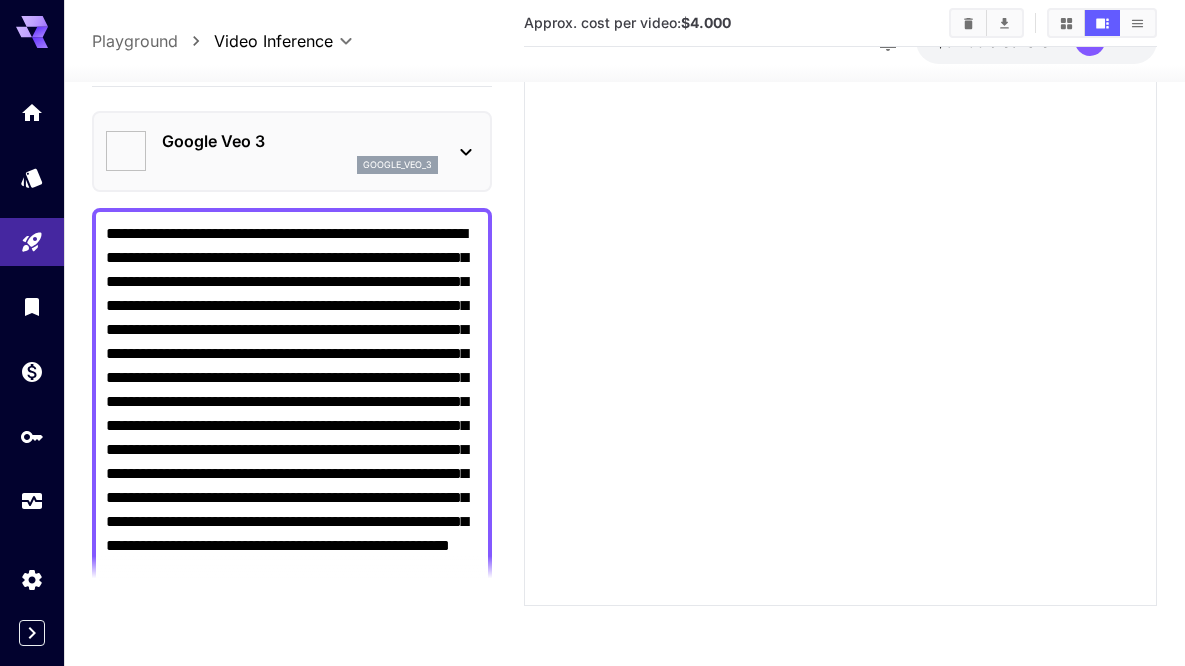 type on "*" 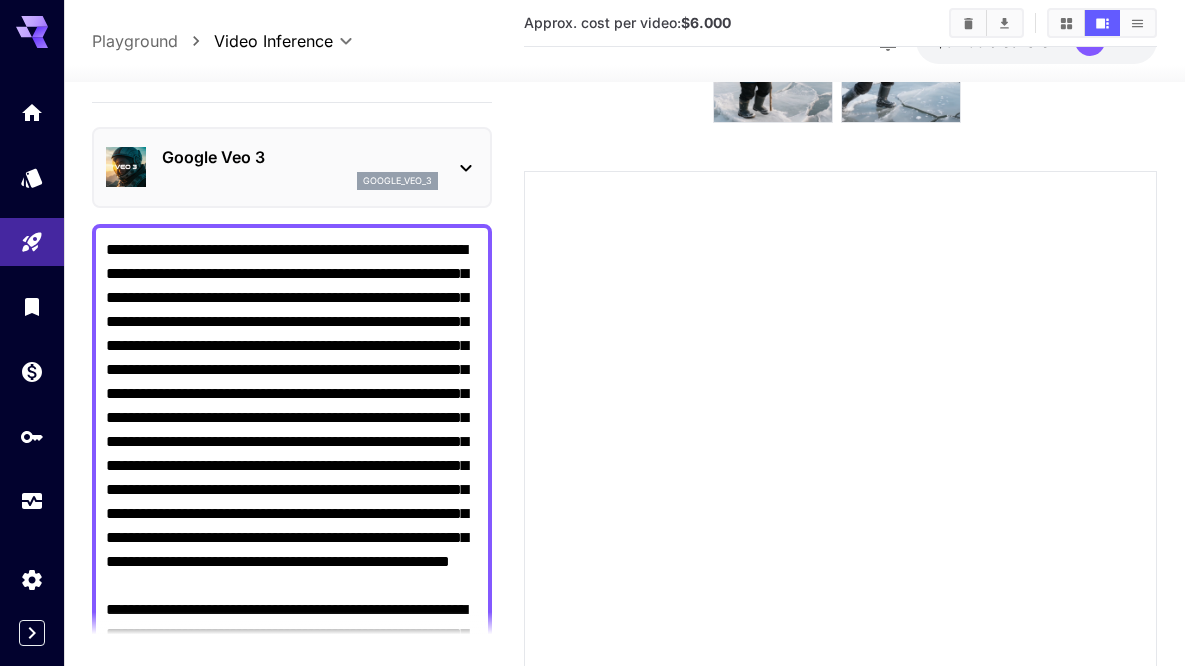 scroll, scrollTop: 92, scrollLeft: 0, axis: vertical 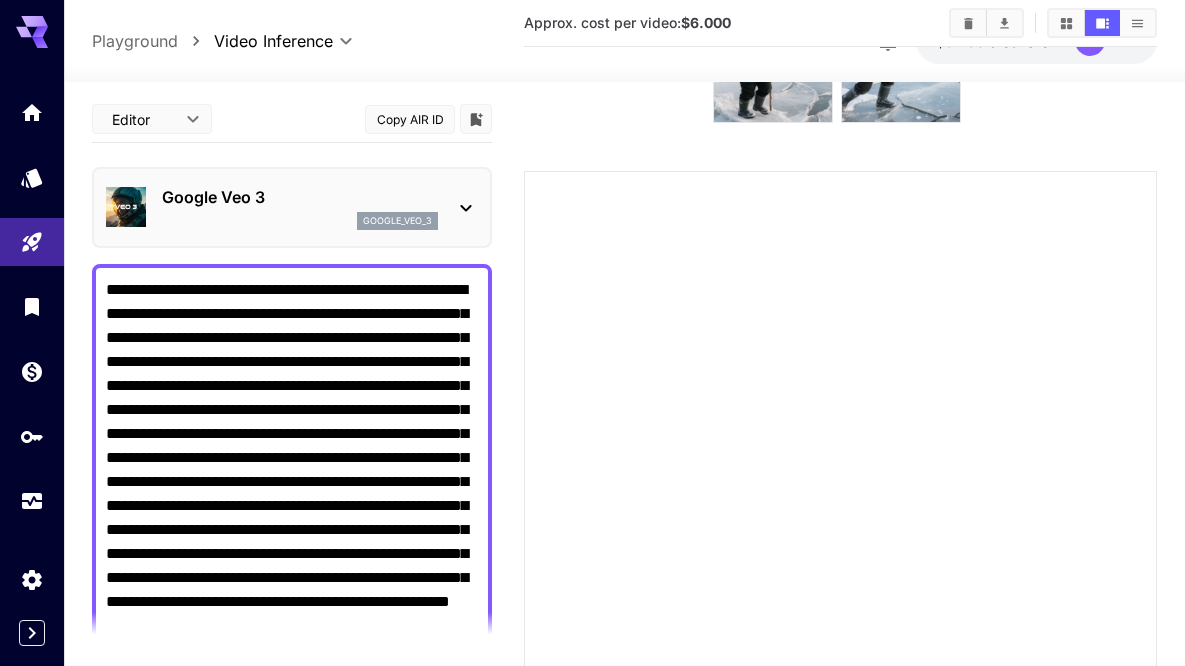 drag, startPoint x: 477, startPoint y: 430, endPoint x: 69, endPoint y: 88, distance: 532.3796 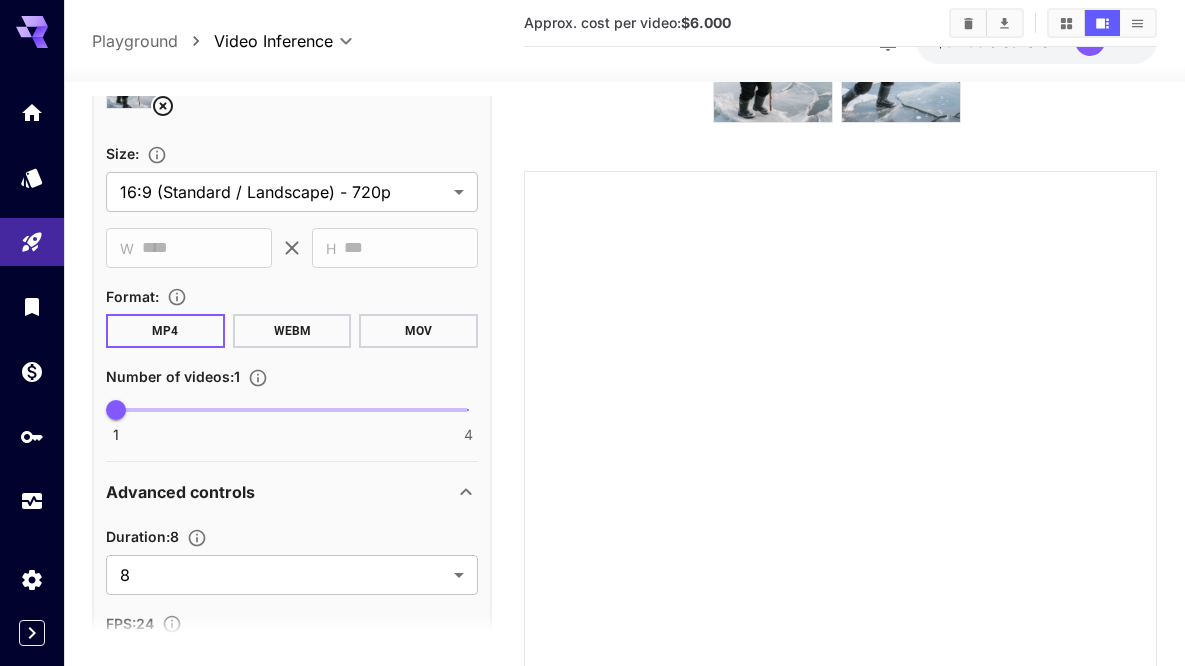 scroll, scrollTop: 769, scrollLeft: 0, axis: vertical 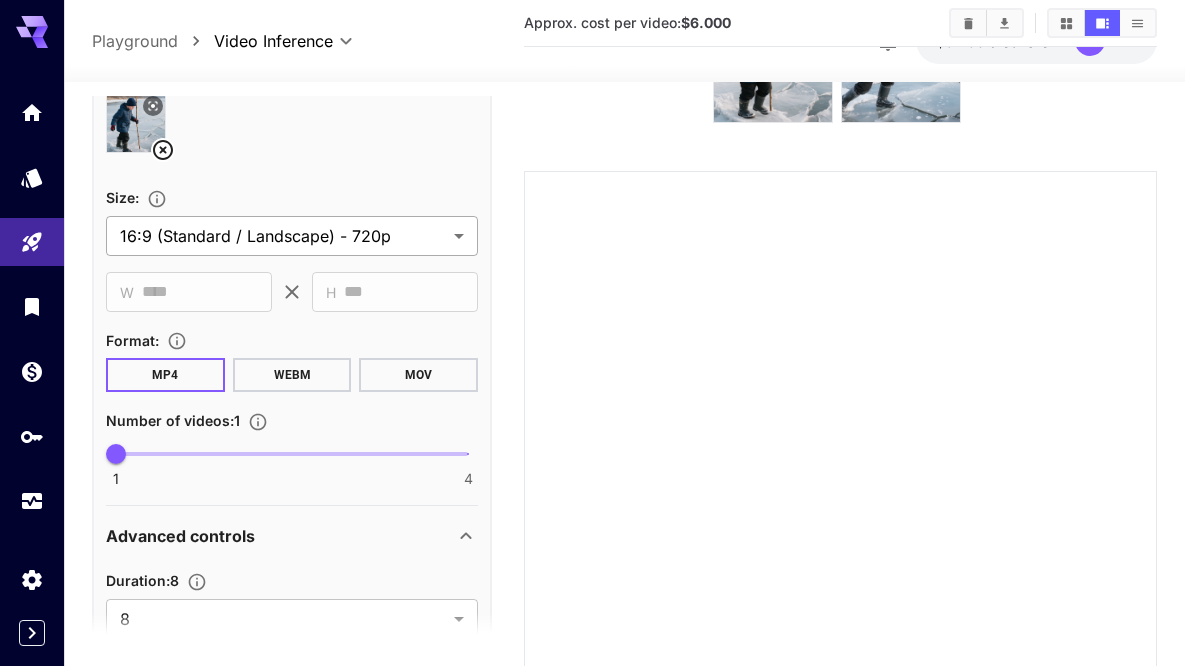 type 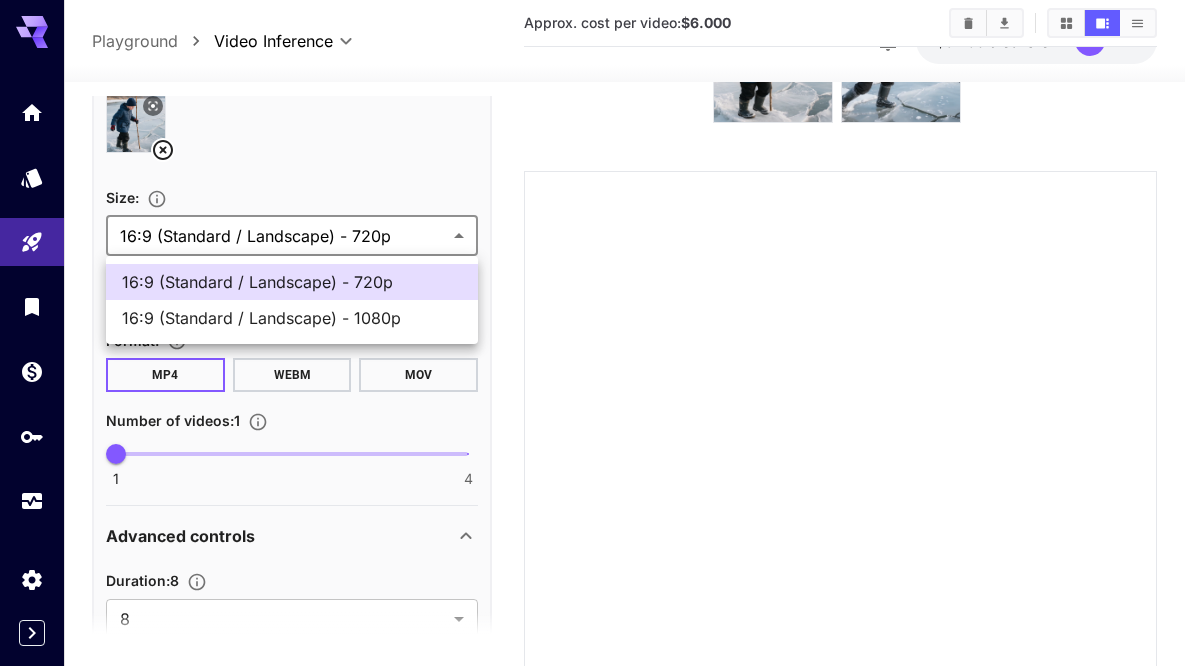 click on "**********" at bounding box center [600, 353] 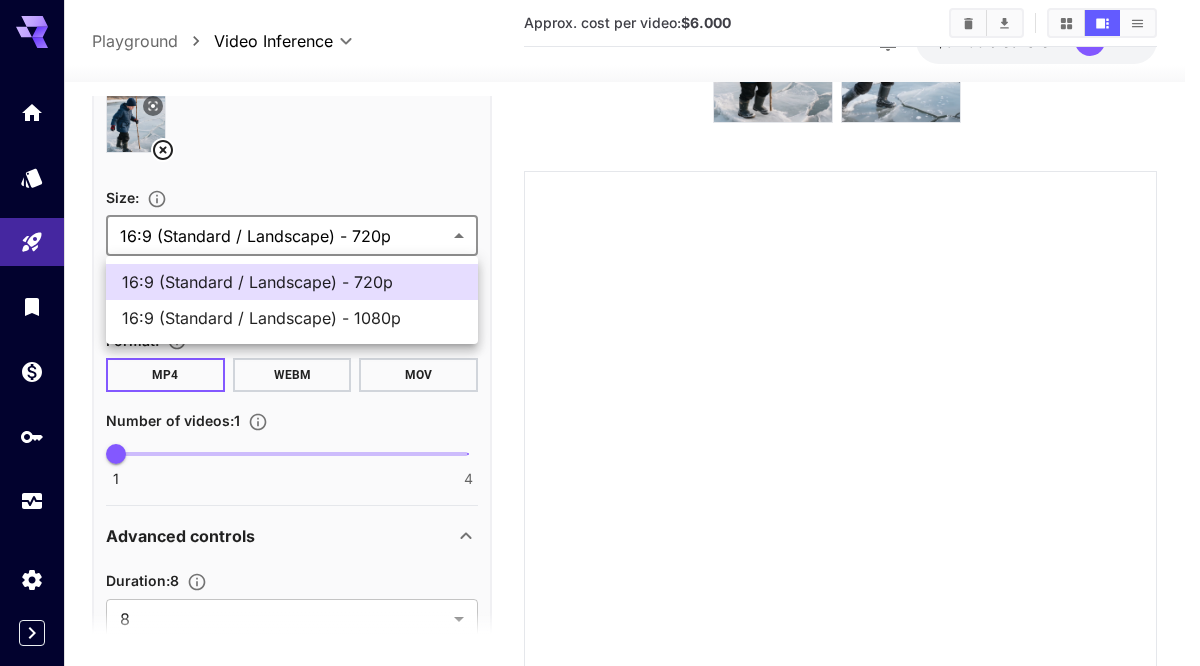 click on "16:9 (Standard / Landscape) - 1080p" at bounding box center (292, 318) 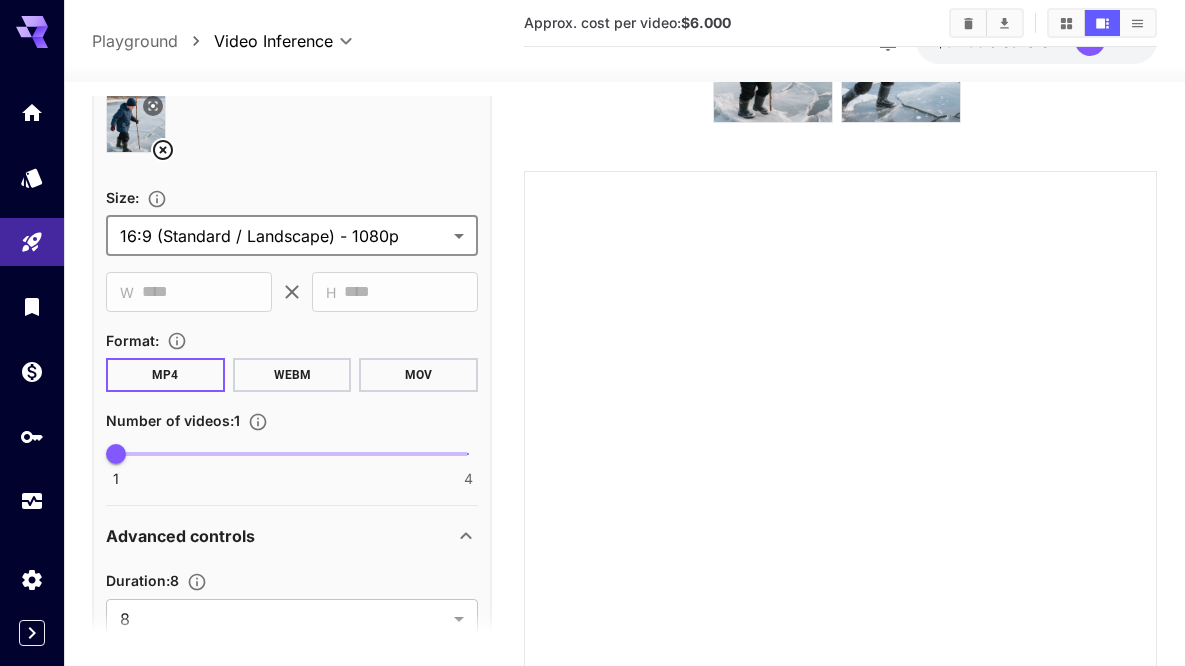 click on "**********" at bounding box center [624, 380] 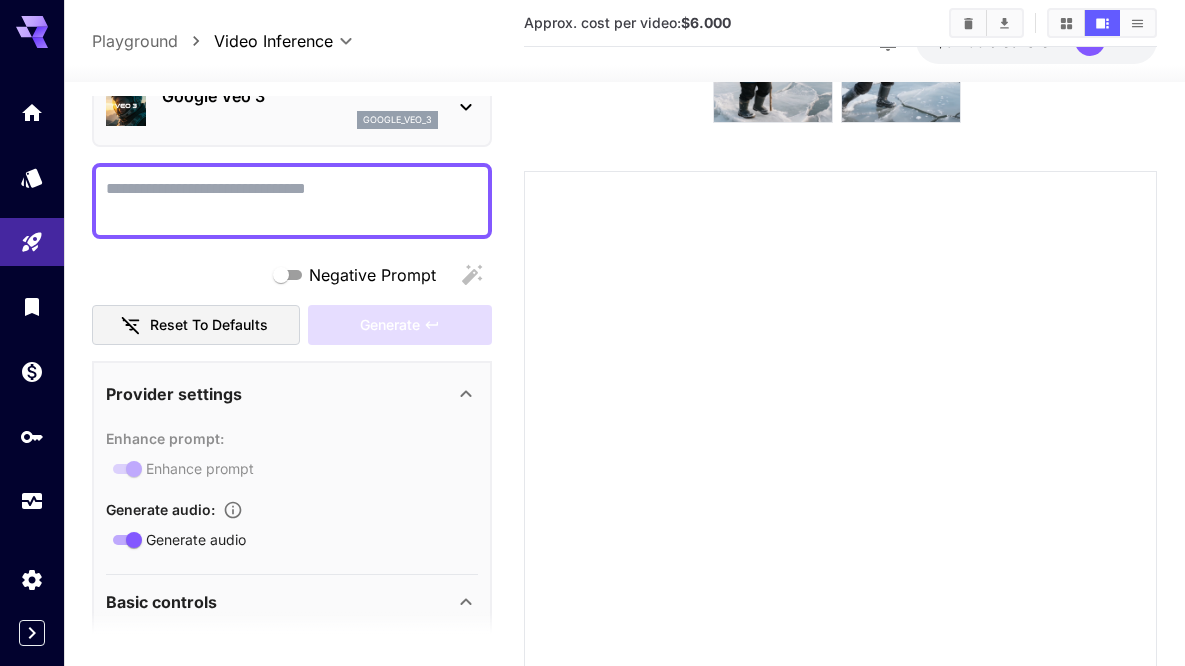 scroll, scrollTop: 100, scrollLeft: 0, axis: vertical 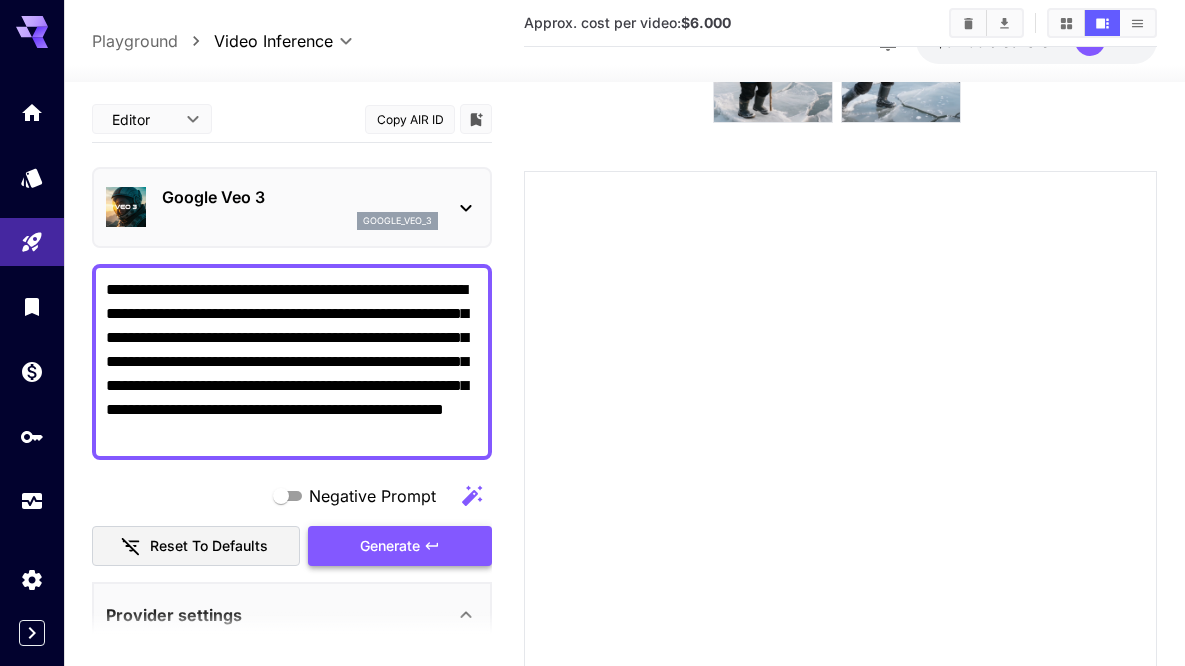 type on "**********" 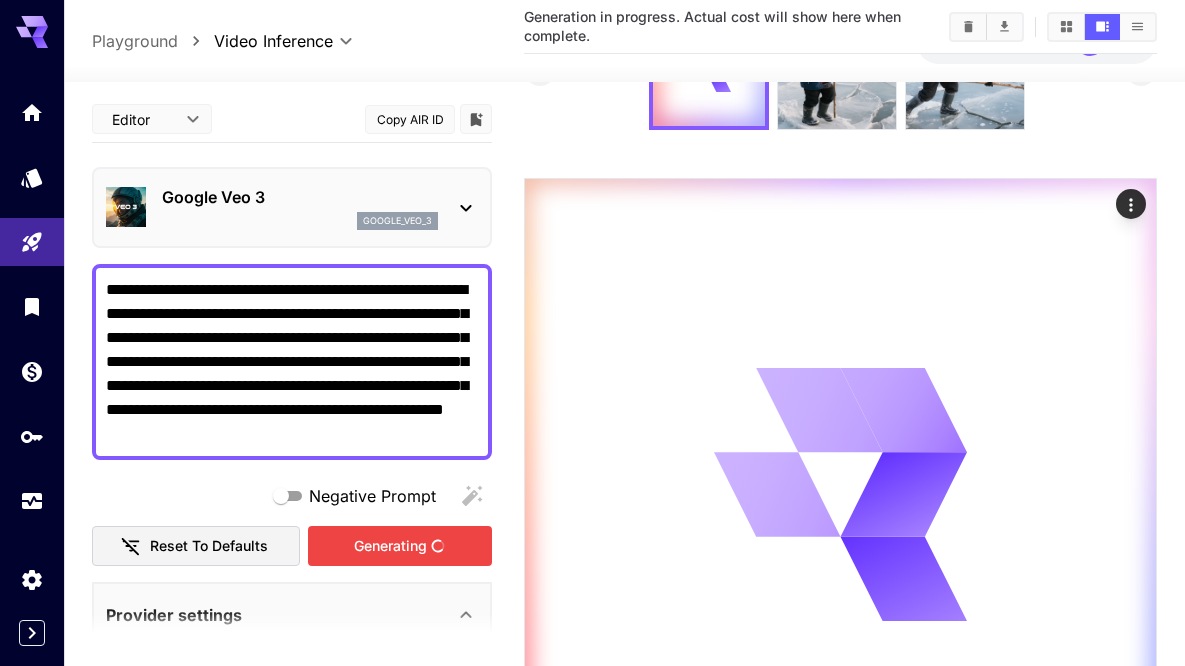 click on "Generating" at bounding box center (400, 546) 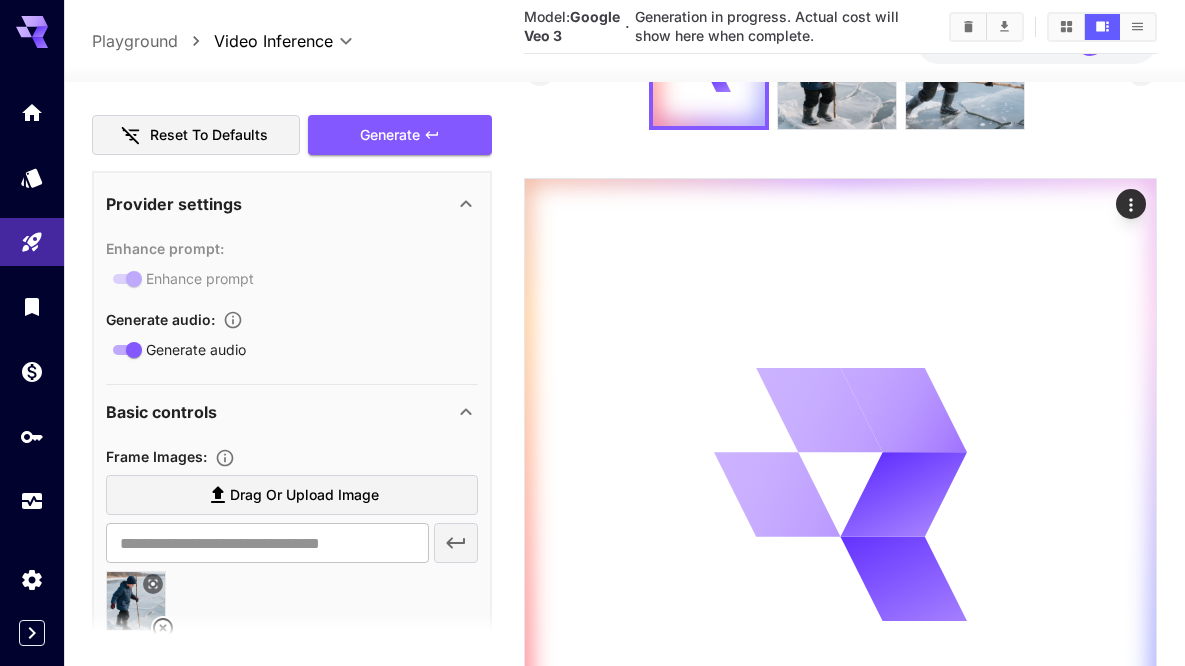 scroll, scrollTop: 570, scrollLeft: 0, axis: vertical 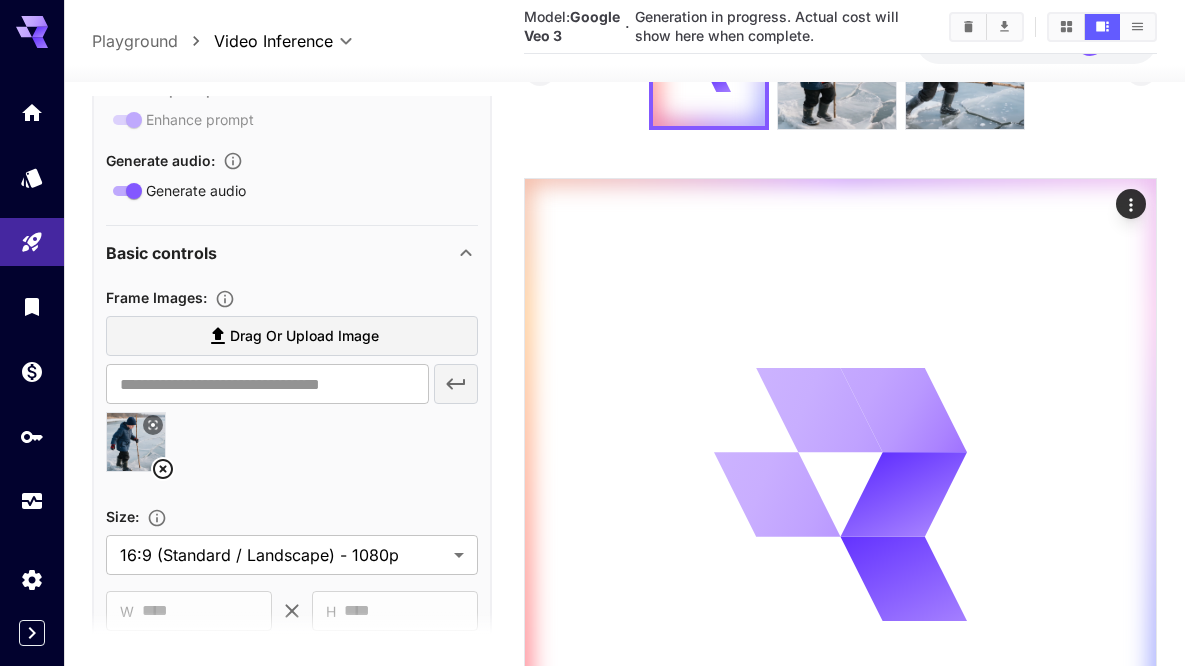 click 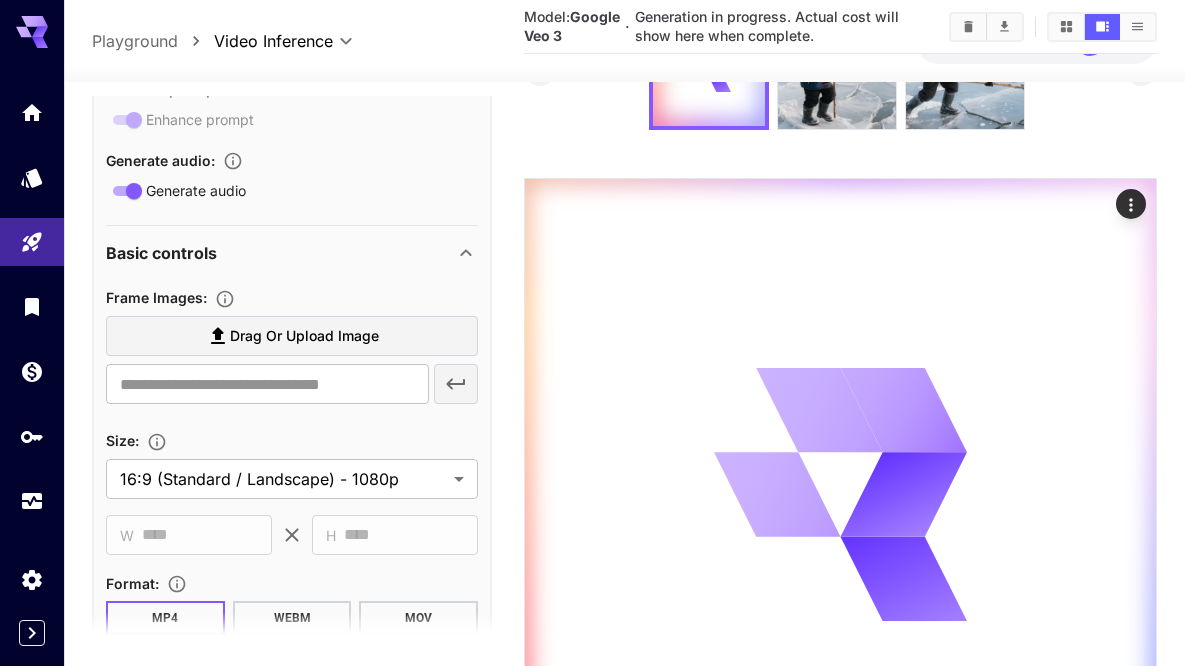 click on "Drag or upload image" at bounding box center [304, 336] 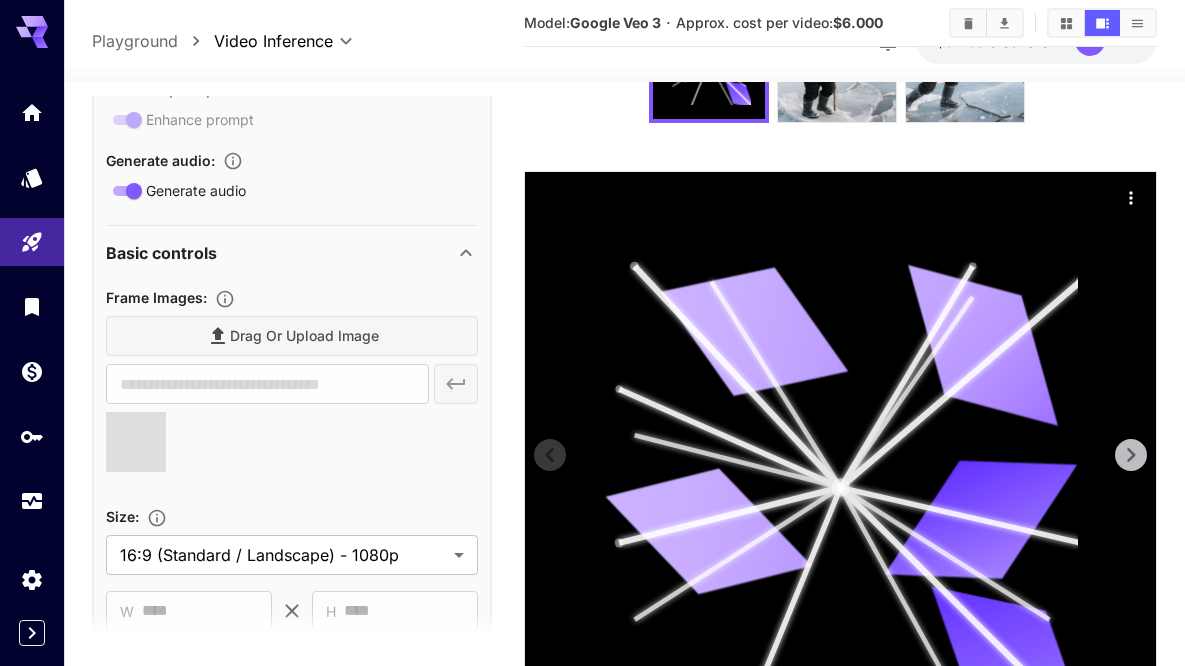 type on "**********" 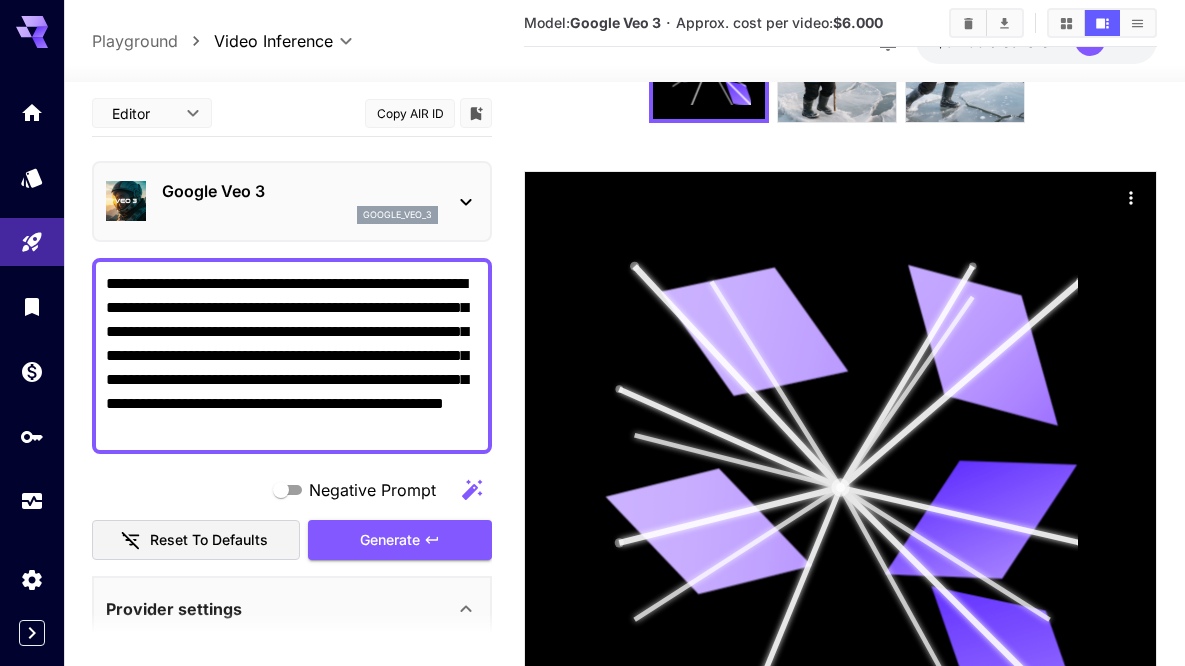 scroll, scrollTop: 0, scrollLeft: 0, axis: both 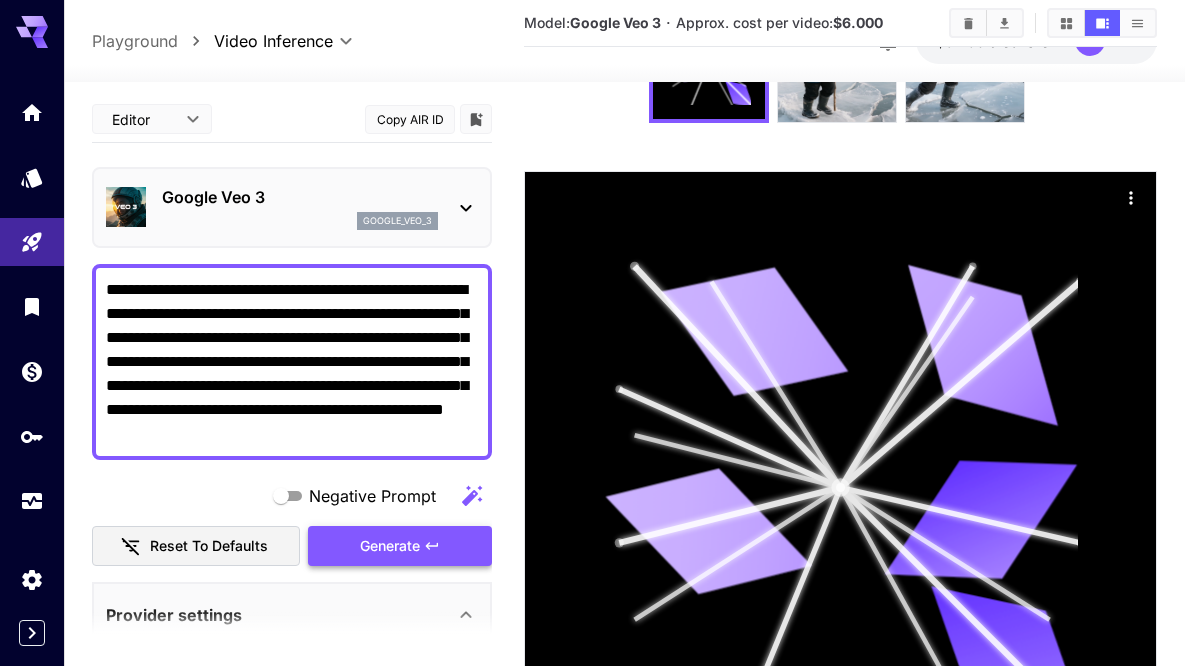 click on "Generate" at bounding box center (400, 546) 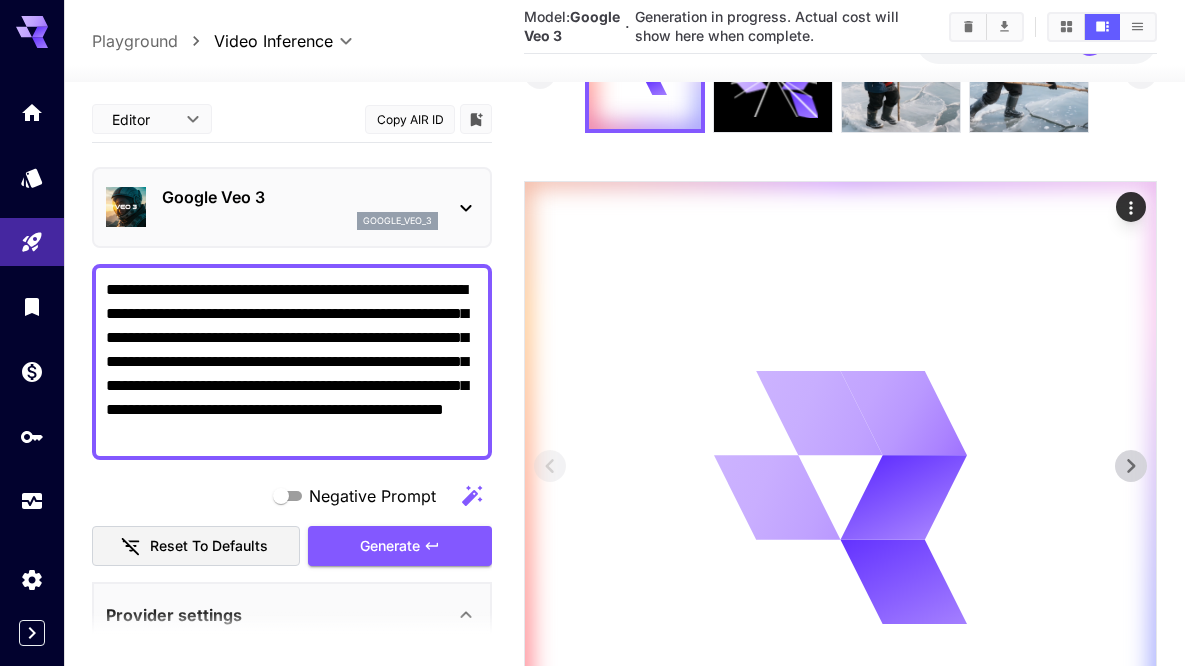 scroll, scrollTop: 0, scrollLeft: 0, axis: both 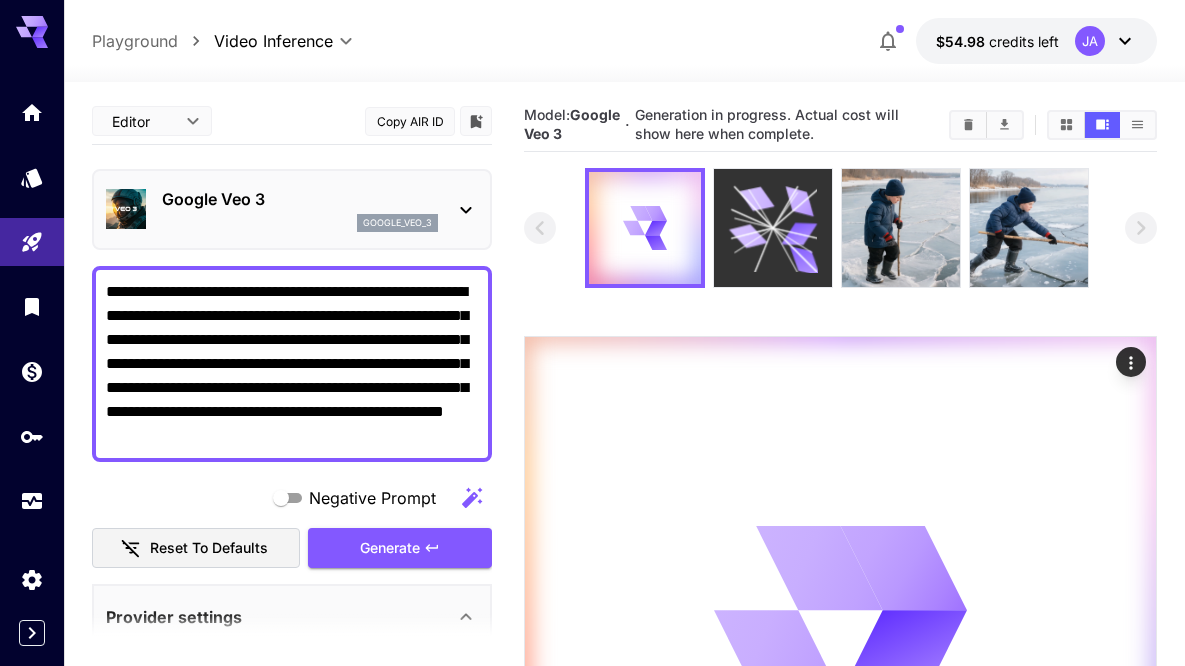 click 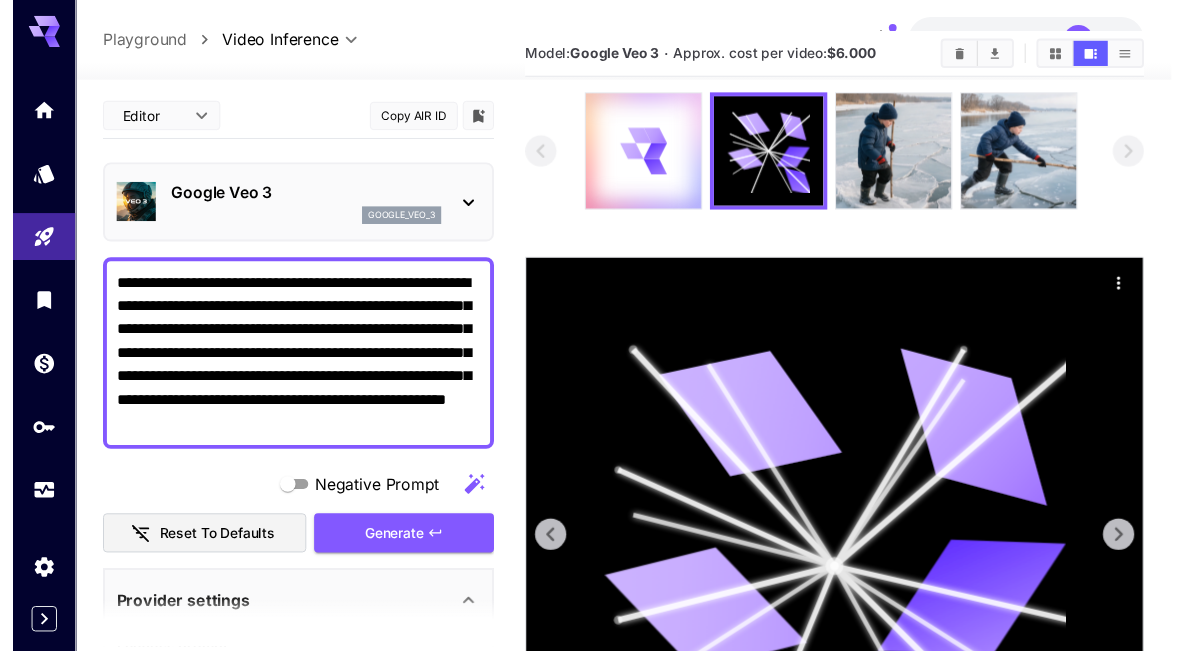 scroll, scrollTop: 356, scrollLeft: 0, axis: vertical 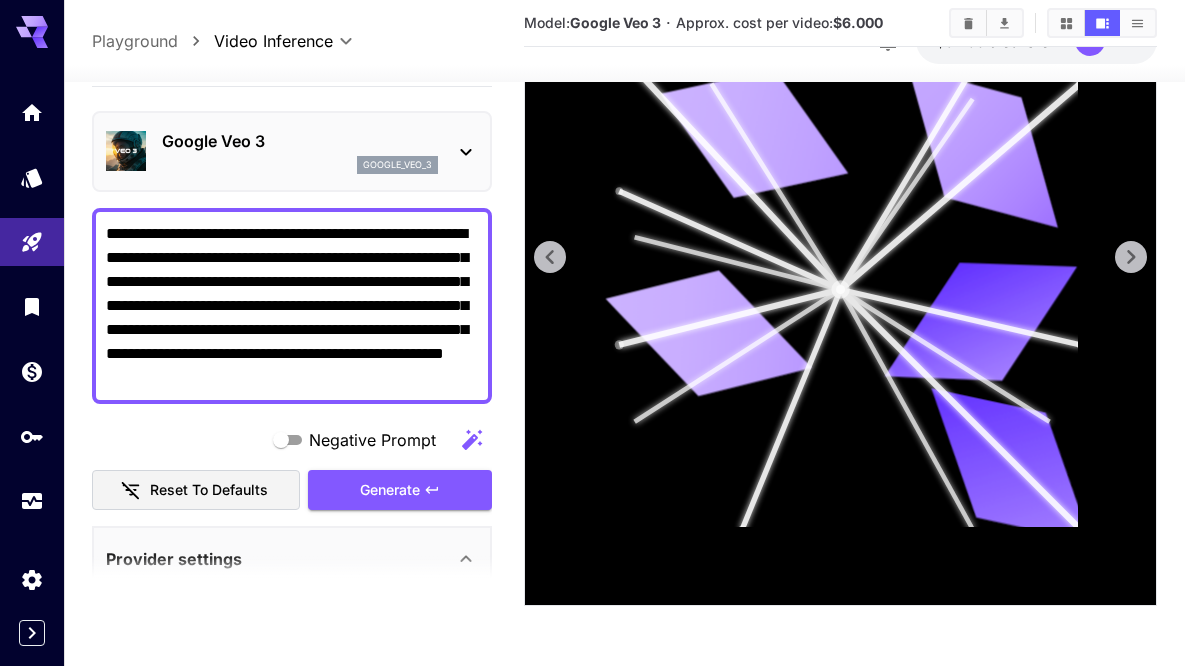 click 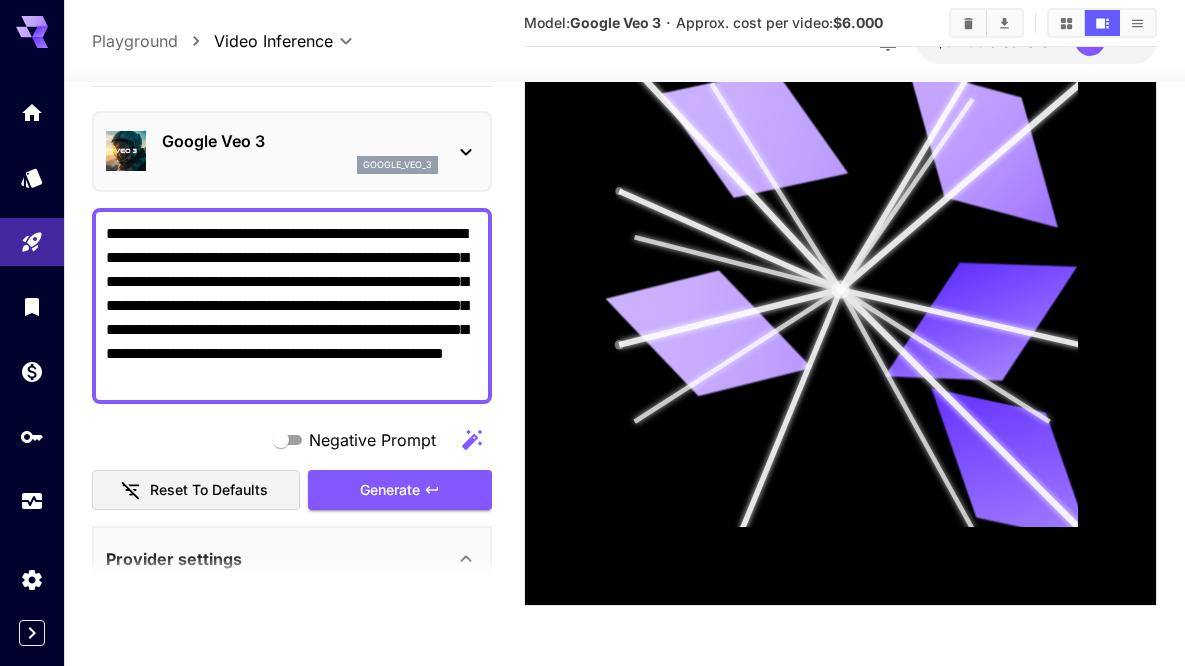 drag, startPoint x: 348, startPoint y: 383, endPoint x: 99, endPoint y: 213, distance: 301.49792 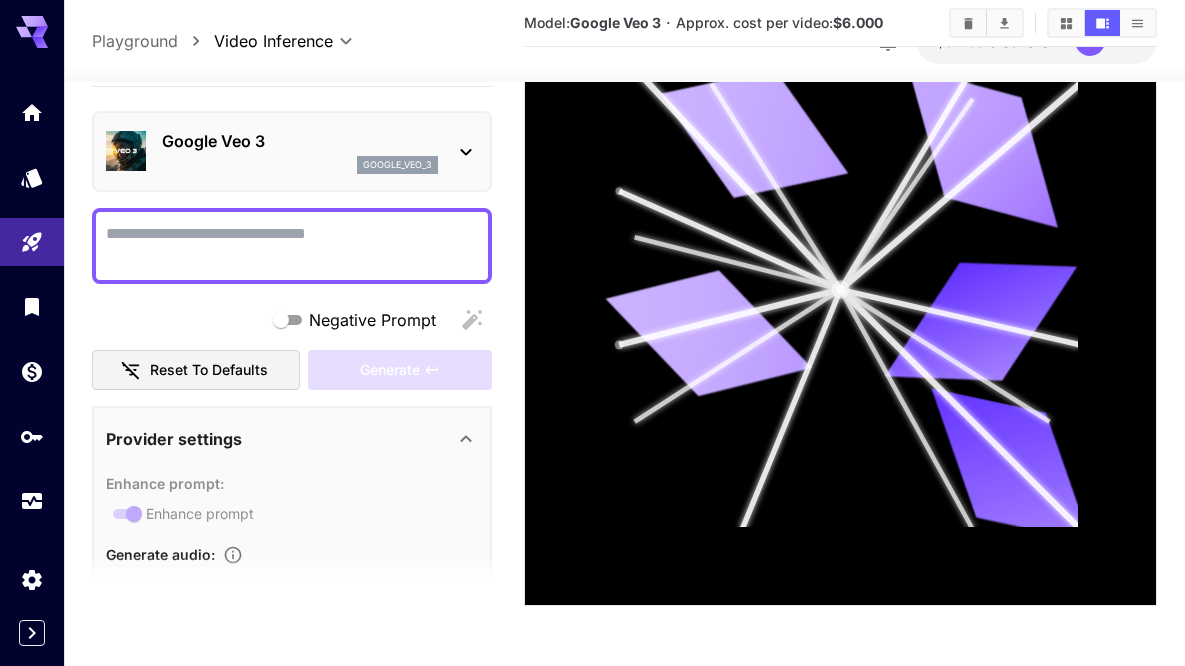 paste on "**********" 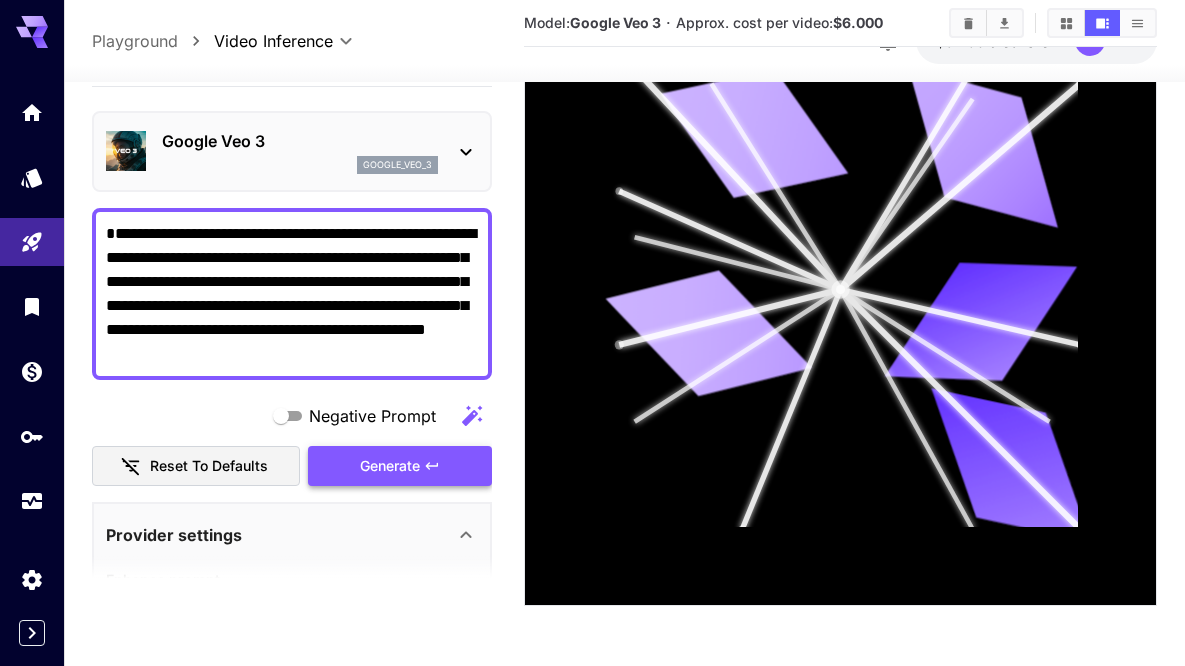 type on "**********" 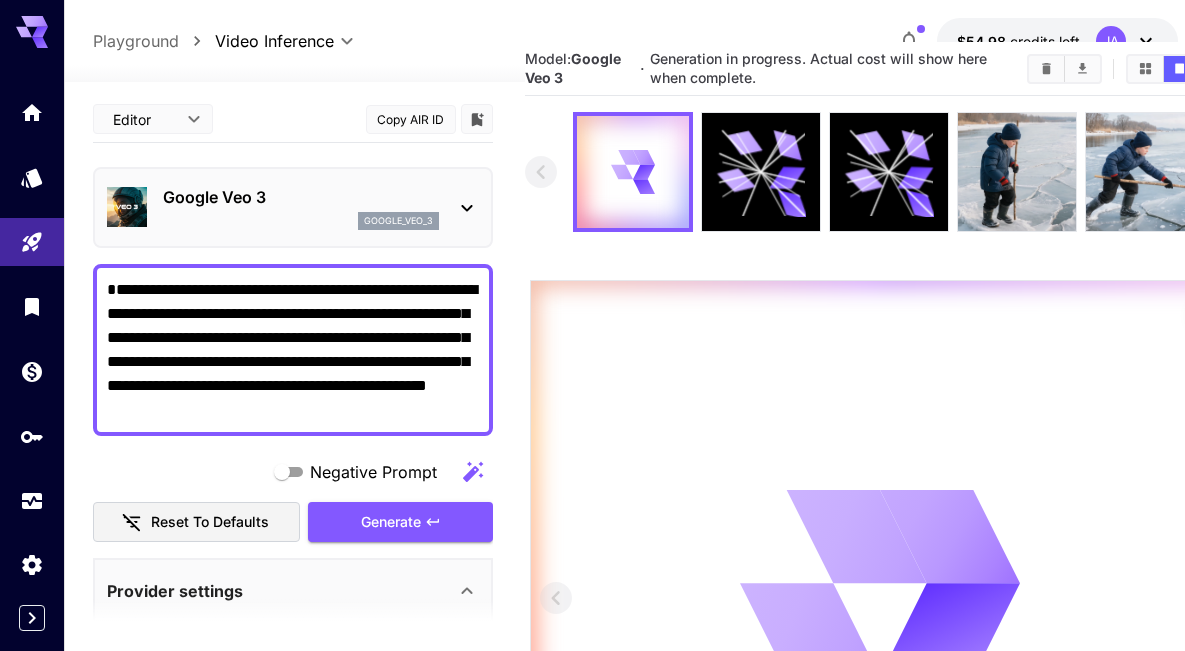 scroll, scrollTop: 0, scrollLeft: 0, axis: both 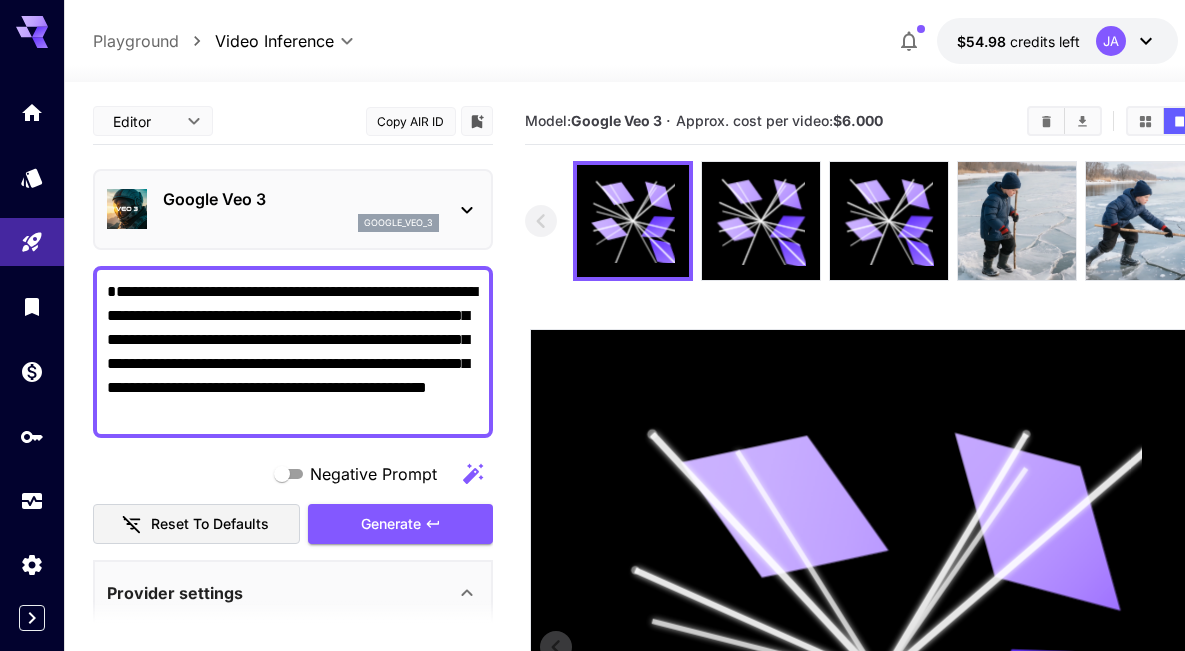 click 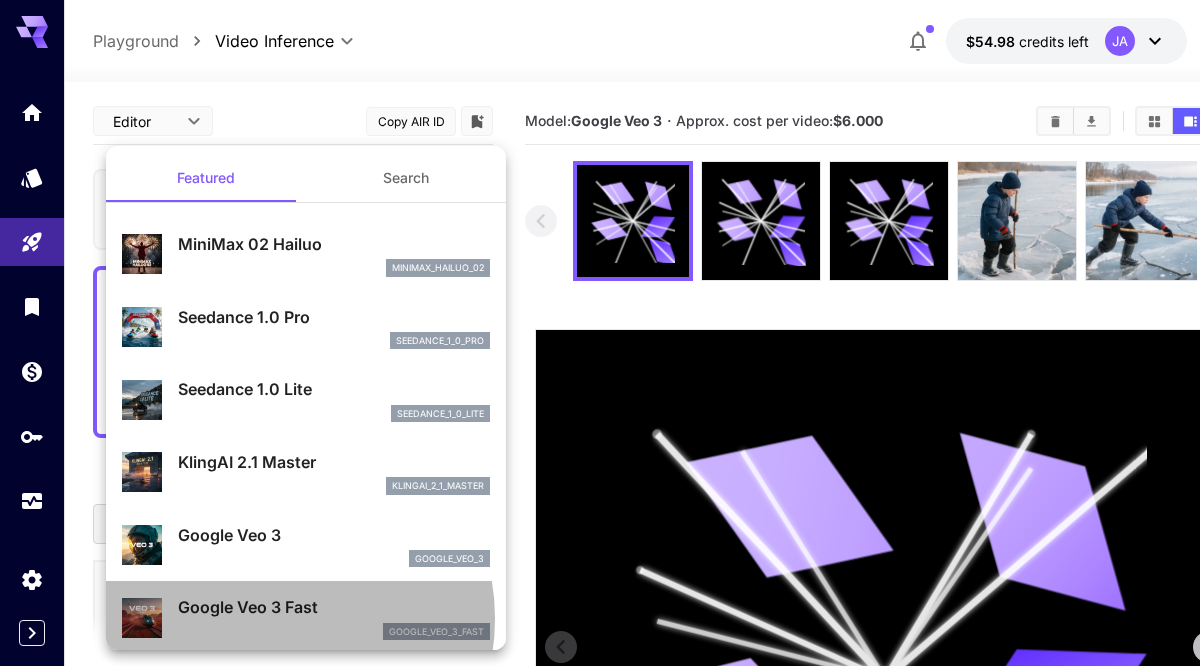 click on "Google Veo 3 Fast" at bounding box center [334, 607] 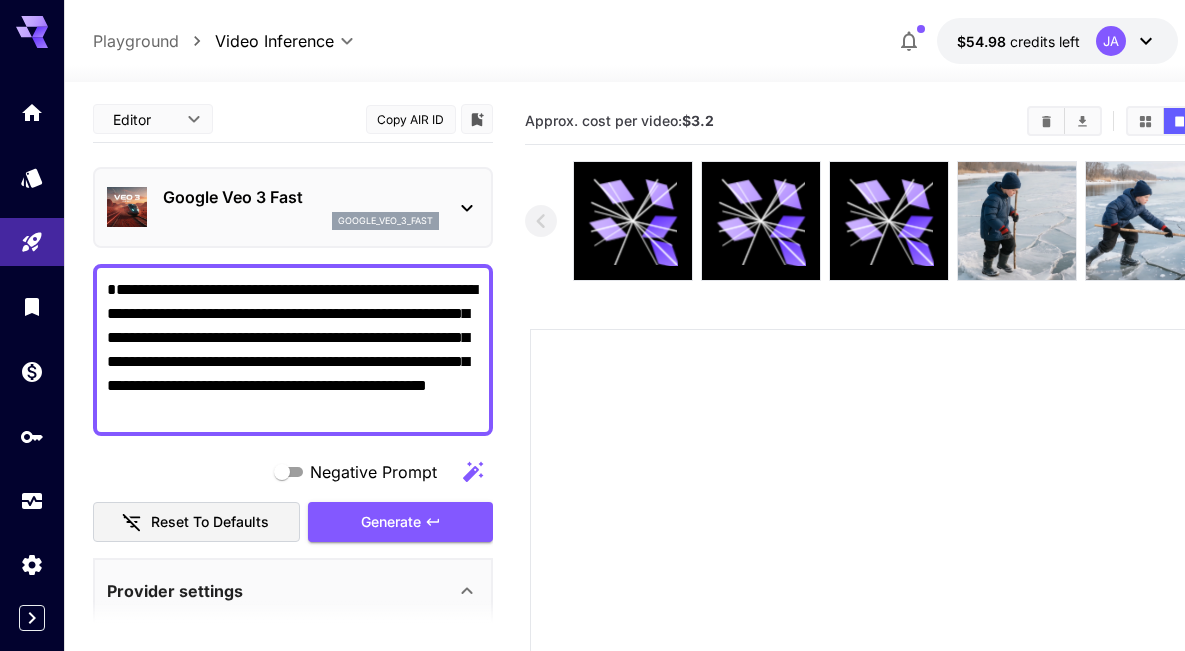 scroll, scrollTop: 4, scrollLeft: 0, axis: vertical 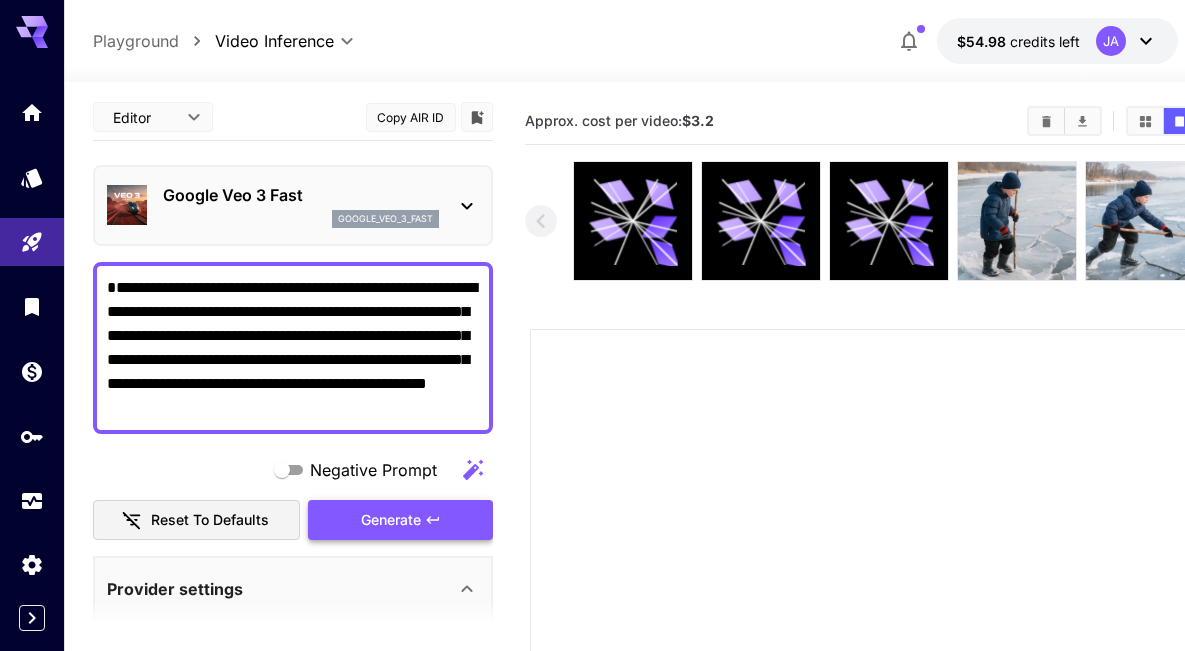 click on "Generate" at bounding box center (400, 520) 